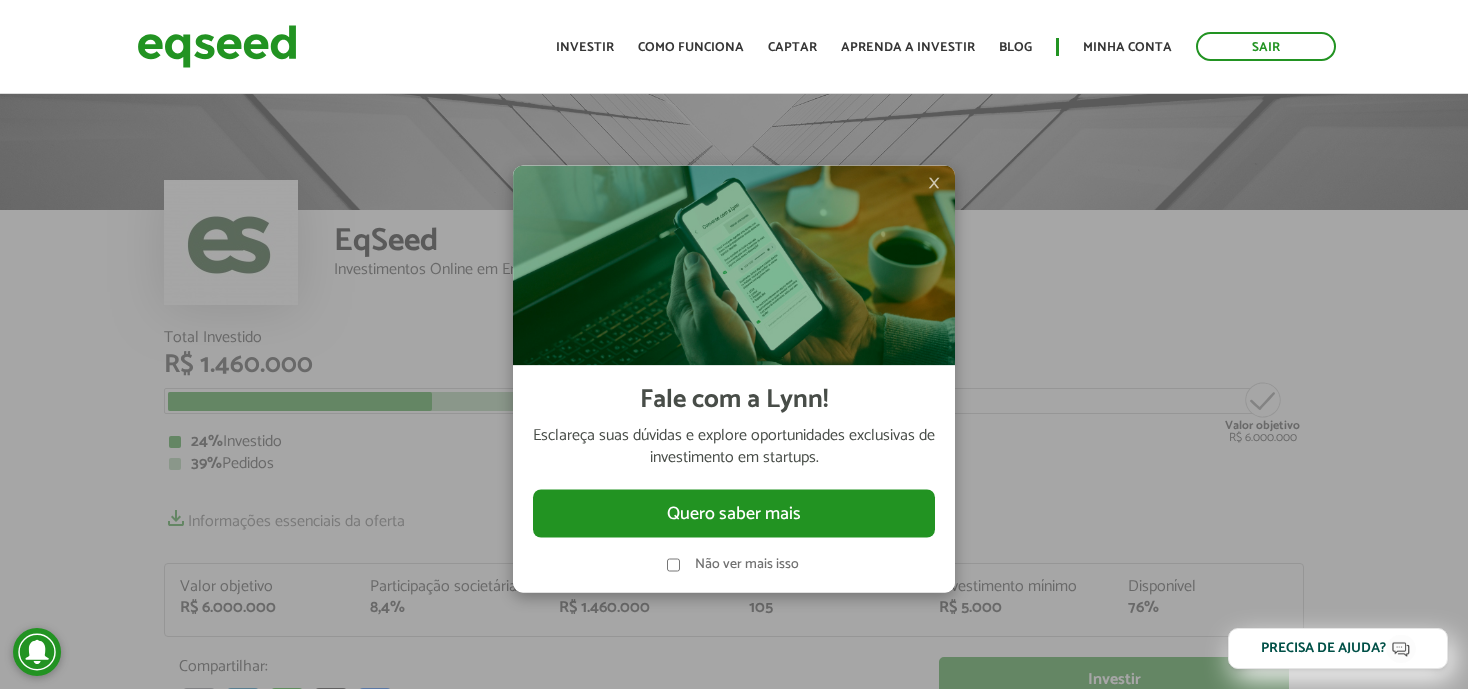 scroll, scrollTop: 0, scrollLeft: 0, axis: both 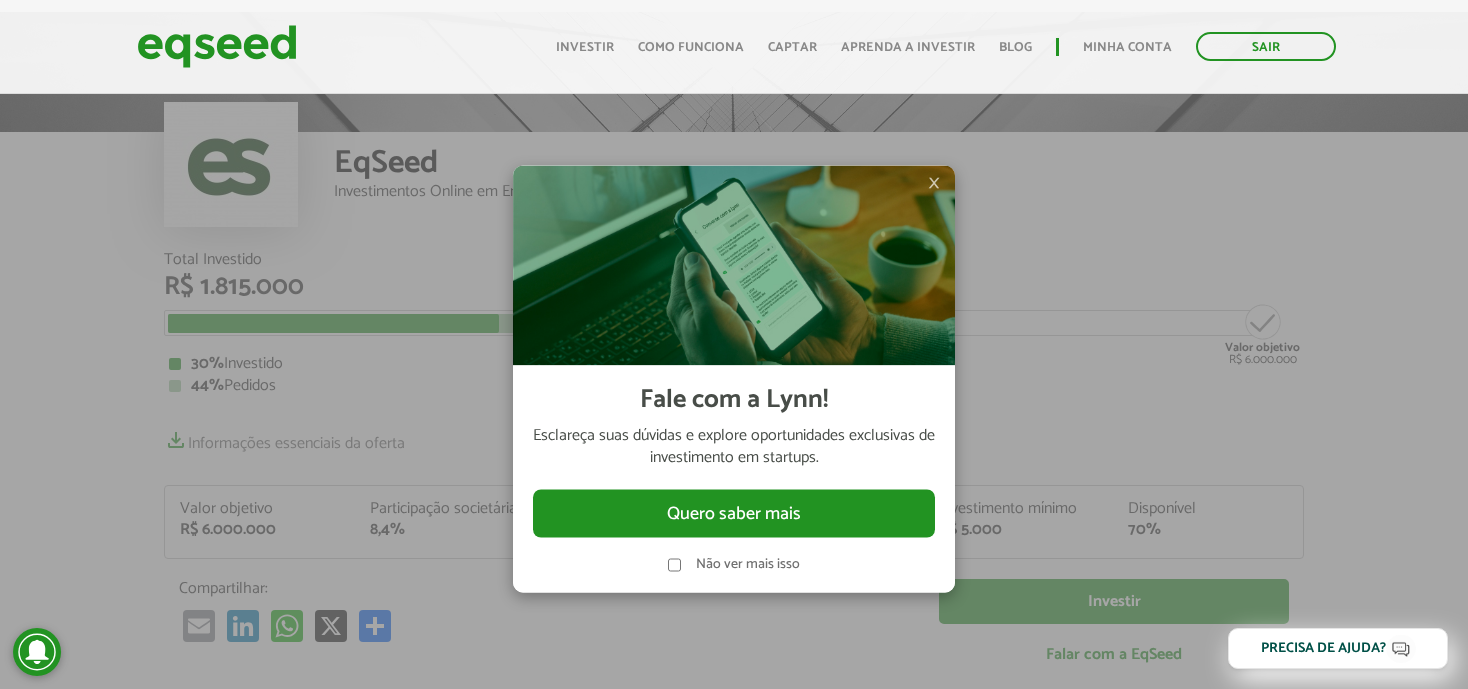click at bounding box center [734, 344] 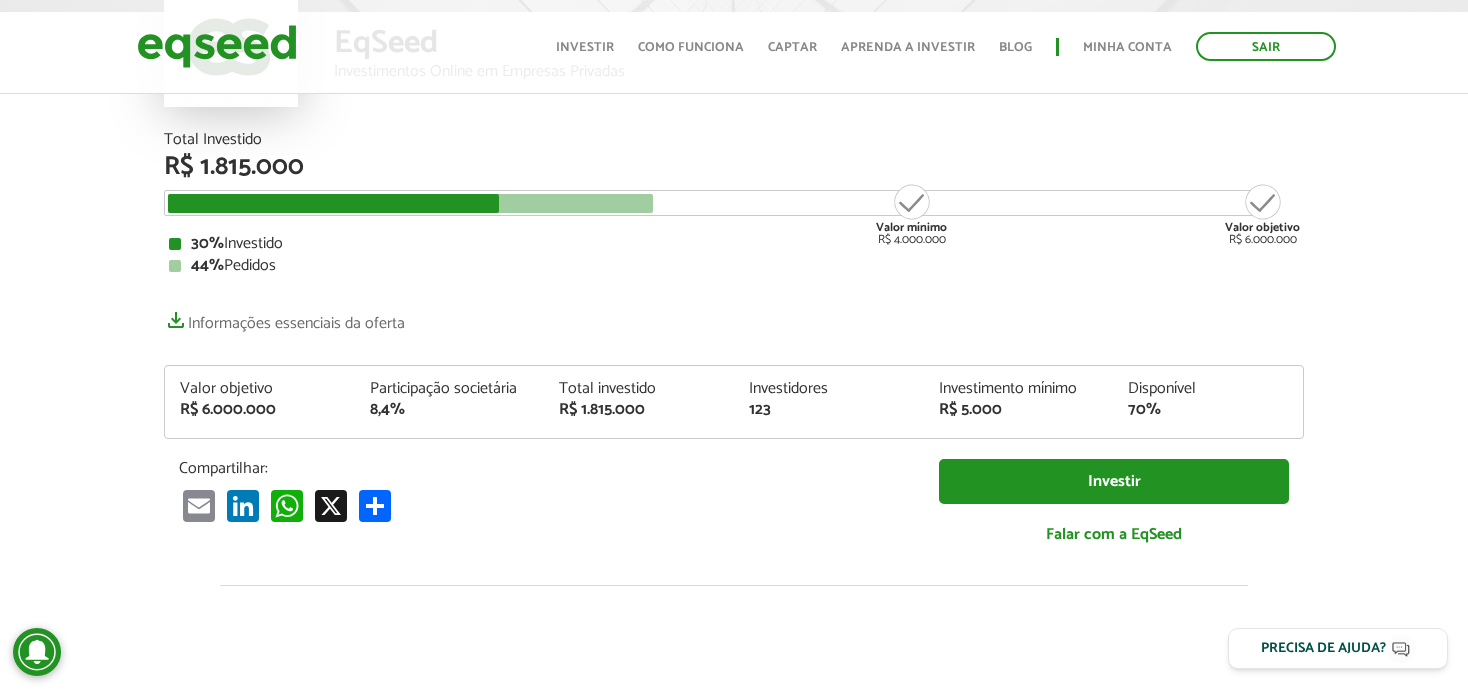 scroll, scrollTop: 271, scrollLeft: 0, axis: vertical 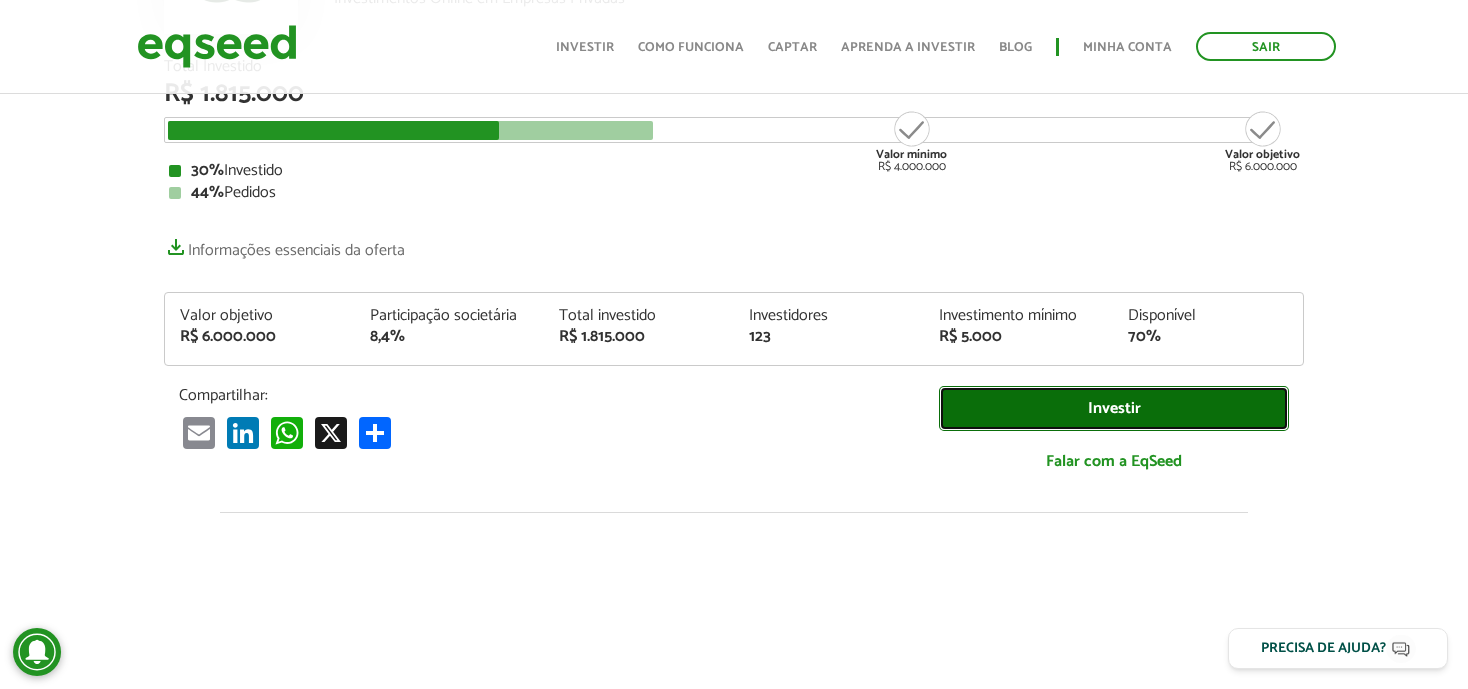 click on "Investir" at bounding box center [1114, 408] 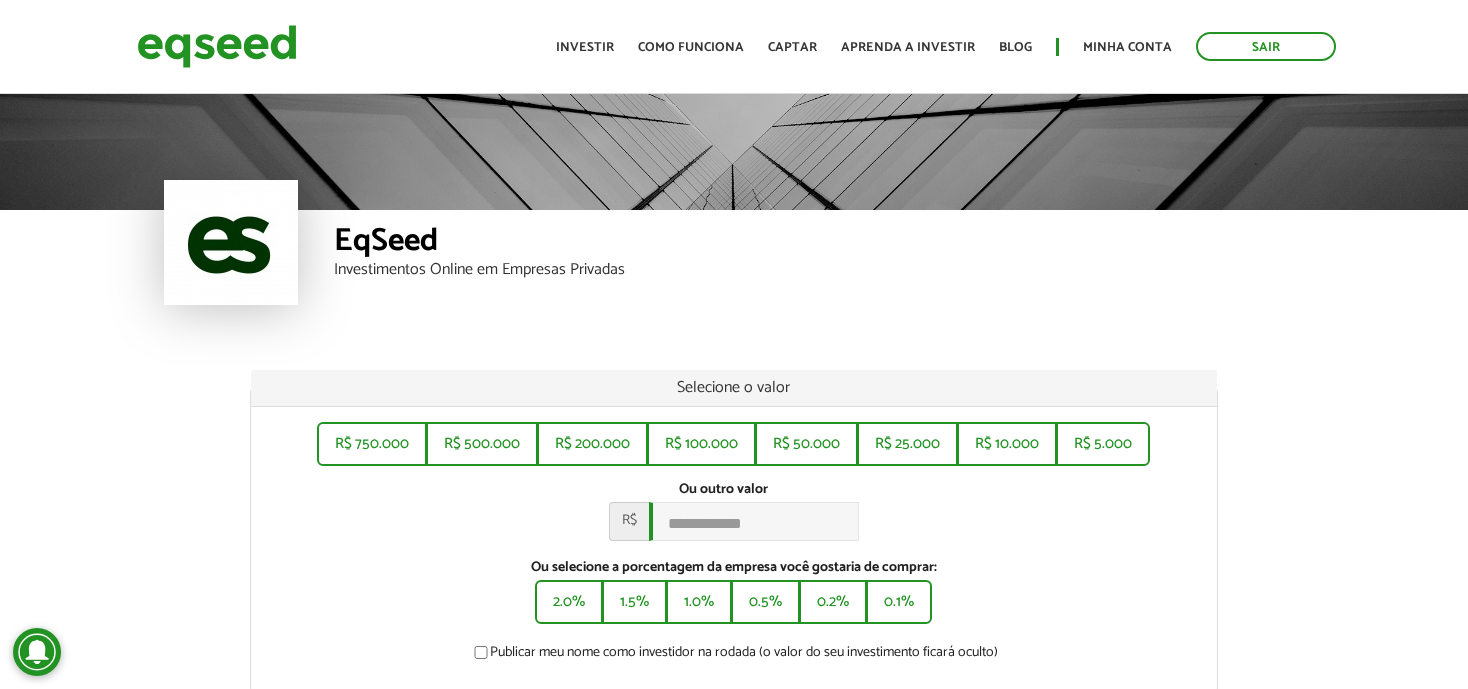 scroll, scrollTop: 0, scrollLeft: 0, axis: both 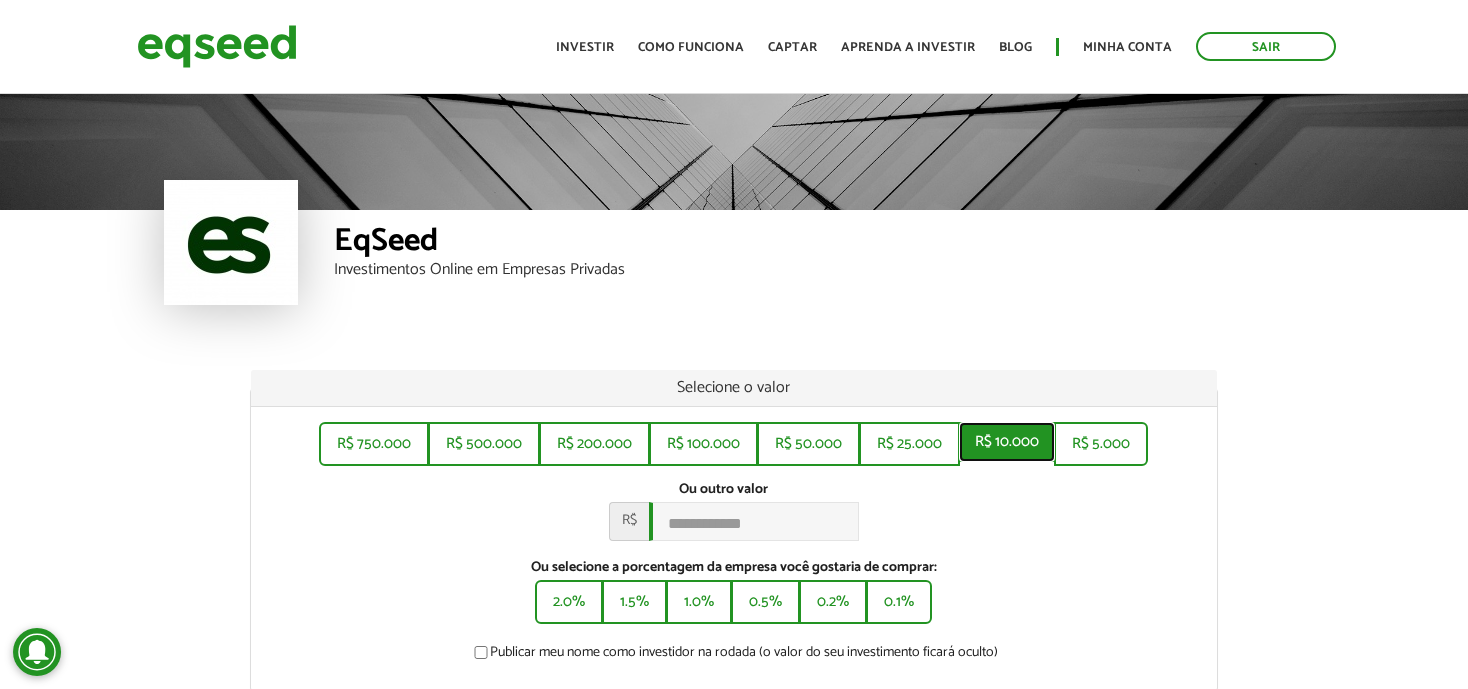 click on "R$ 10.000" at bounding box center (1007, 442) 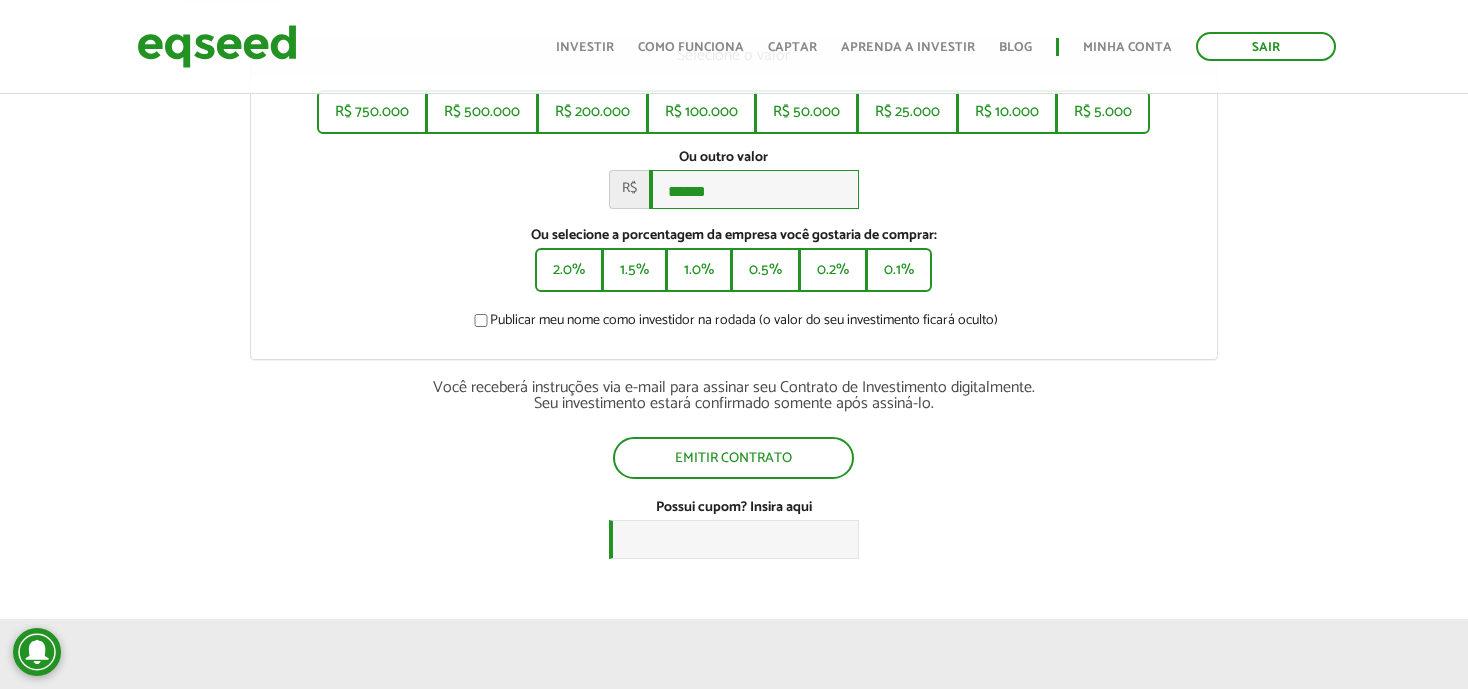 scroll, scrollTop: 332, scrollLeft: 0, axis: vertical 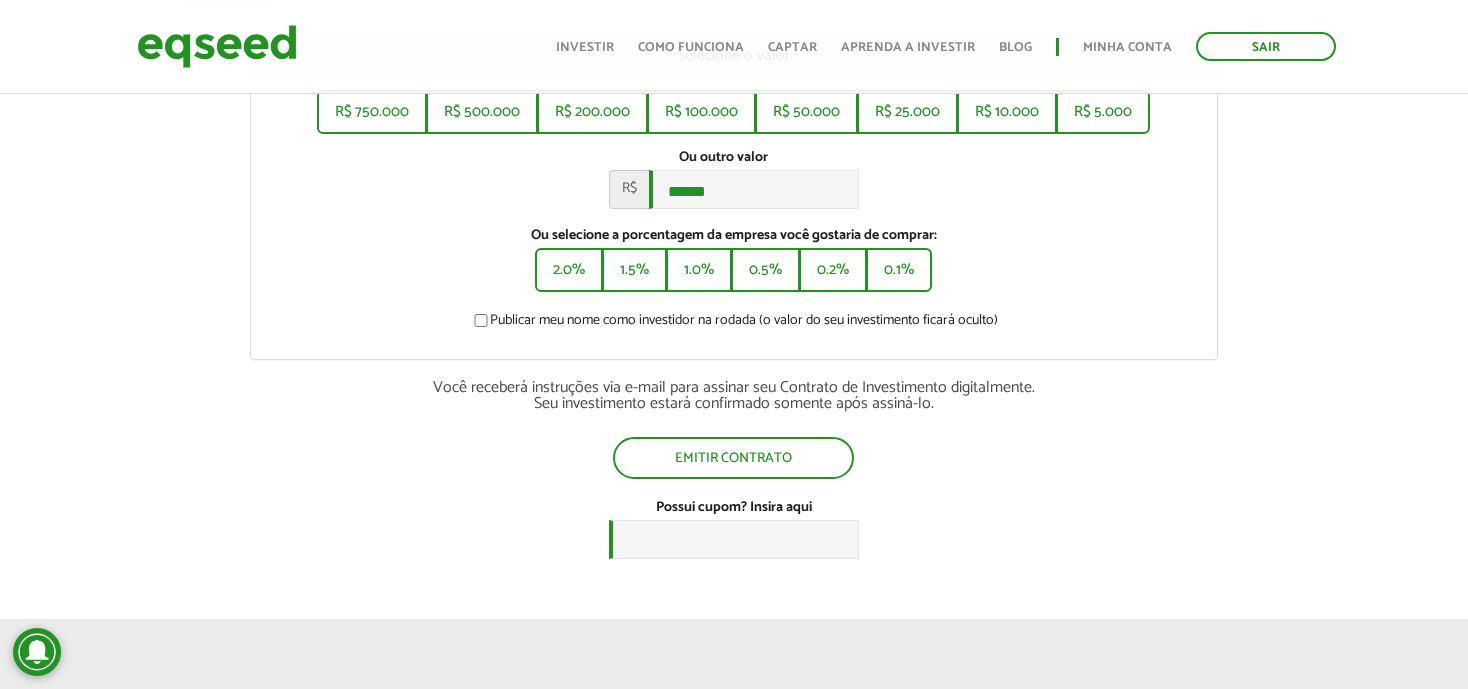 click on "Publicar meu nome como investidor na rodada (o valor do seu investimento ficará oculto)" at bounding box center [734, 324] 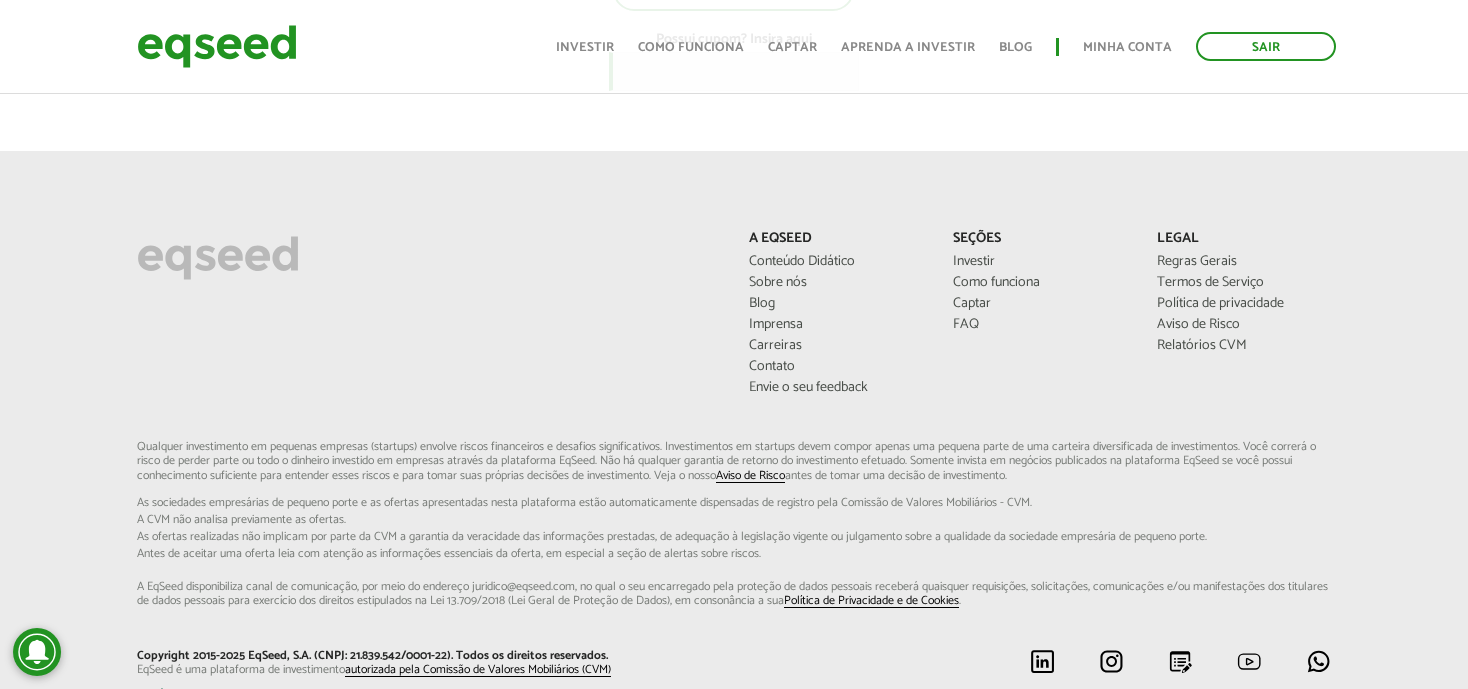 scroll, scrollTop: 800, scrollLeft: 0, axis: vertical 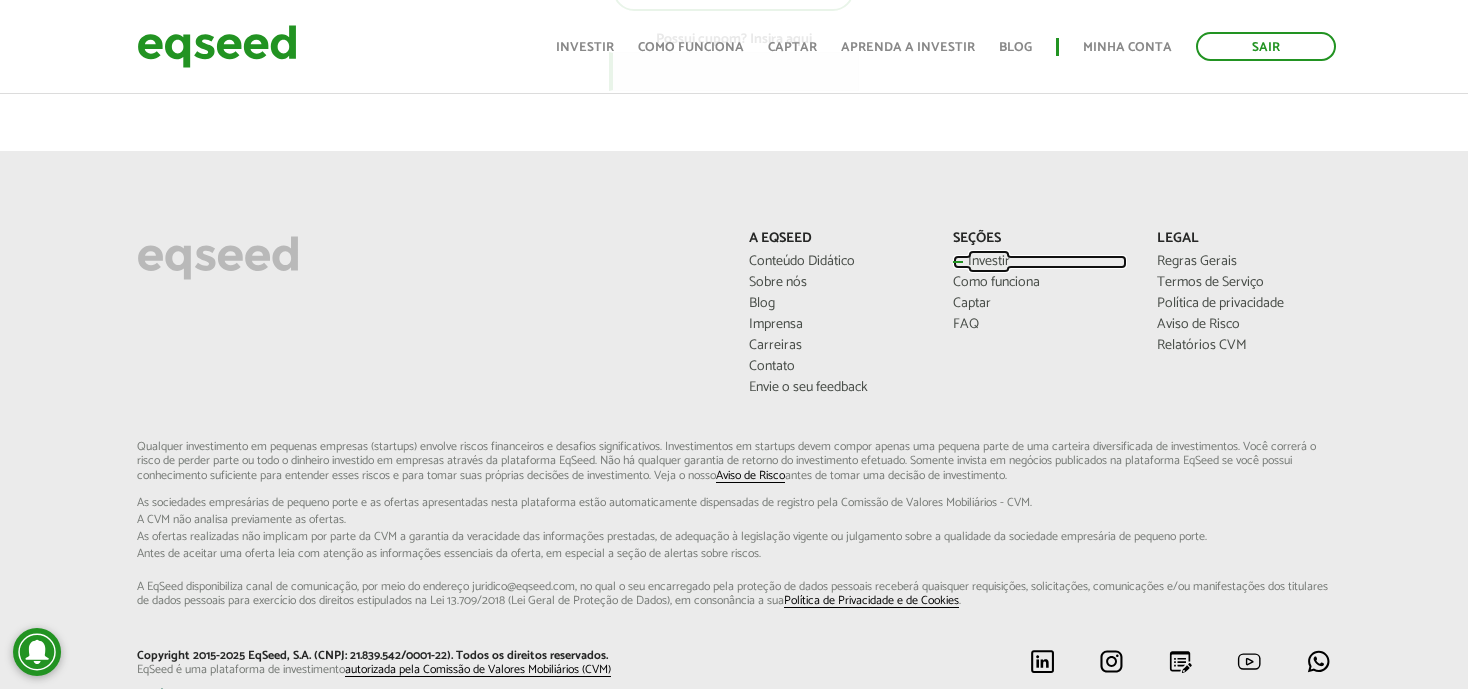 click on "Investir" at bounding box center (1040, 262) 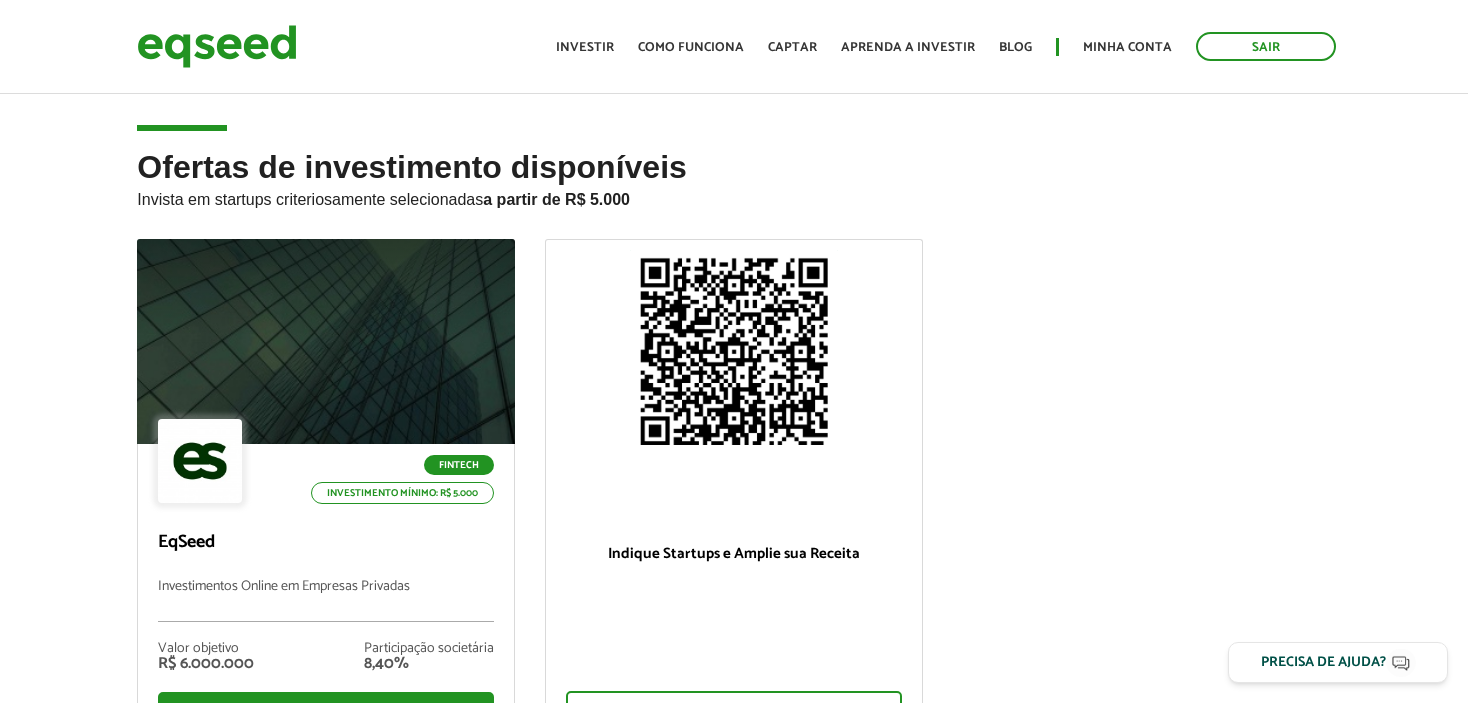 scroll, scrollTop: 0, scrollLeft: 0, axis: both 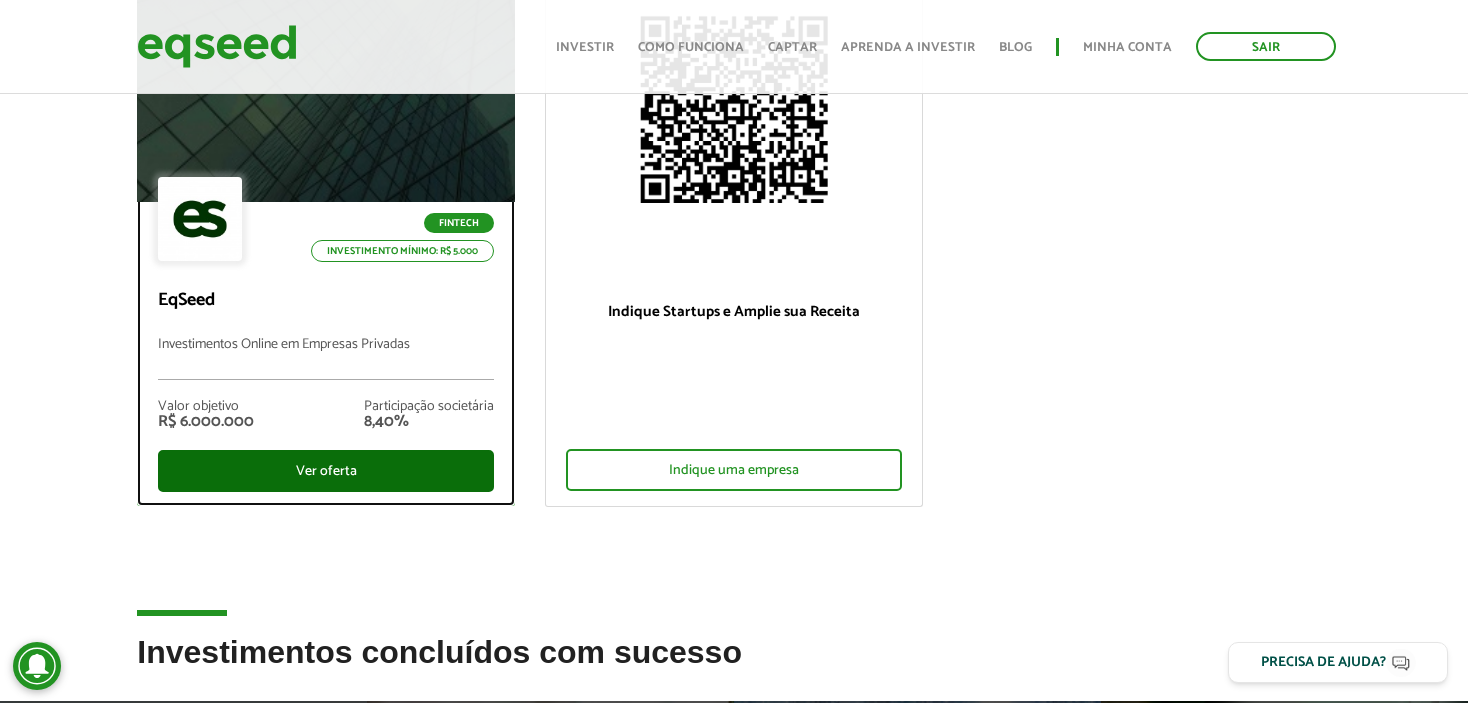 click on "Ver oferta" at bounding box center (326, 471) 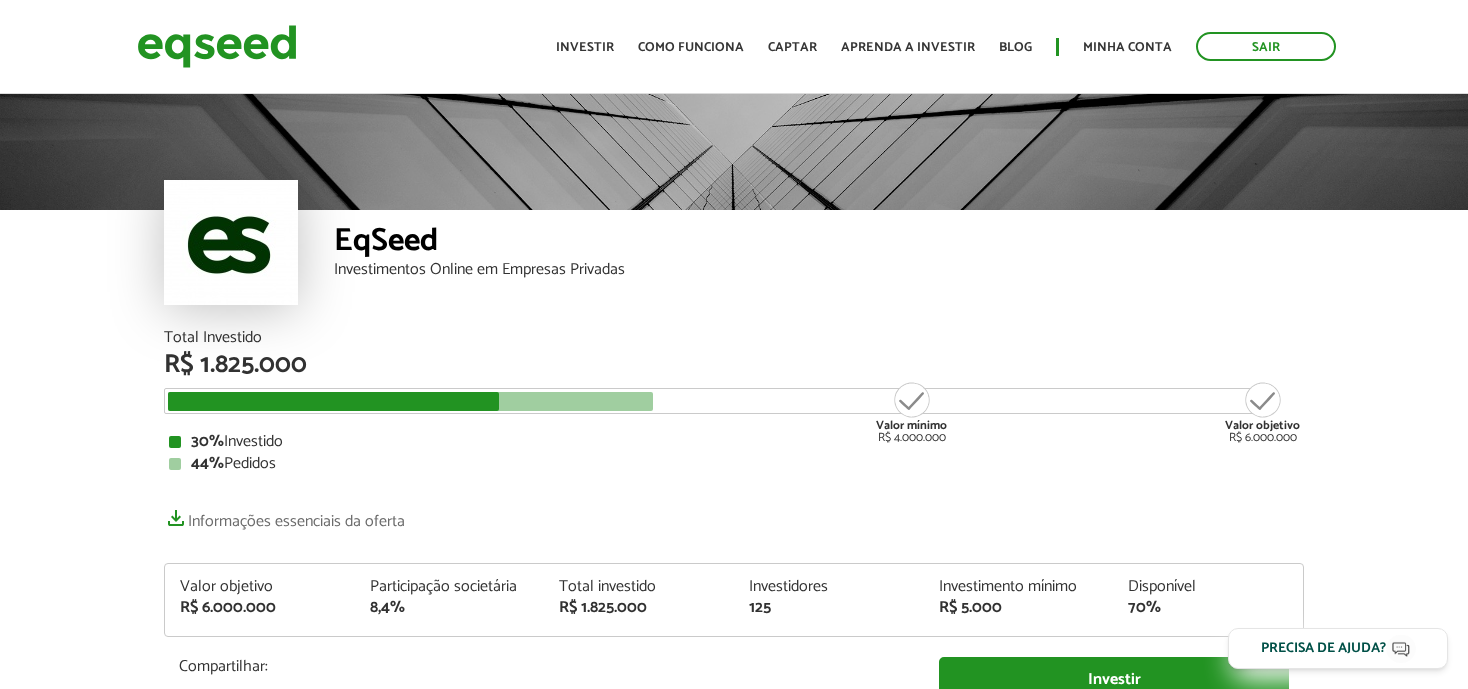 scroll, scrollTop: 0, scrollLeft: 0, axis: both 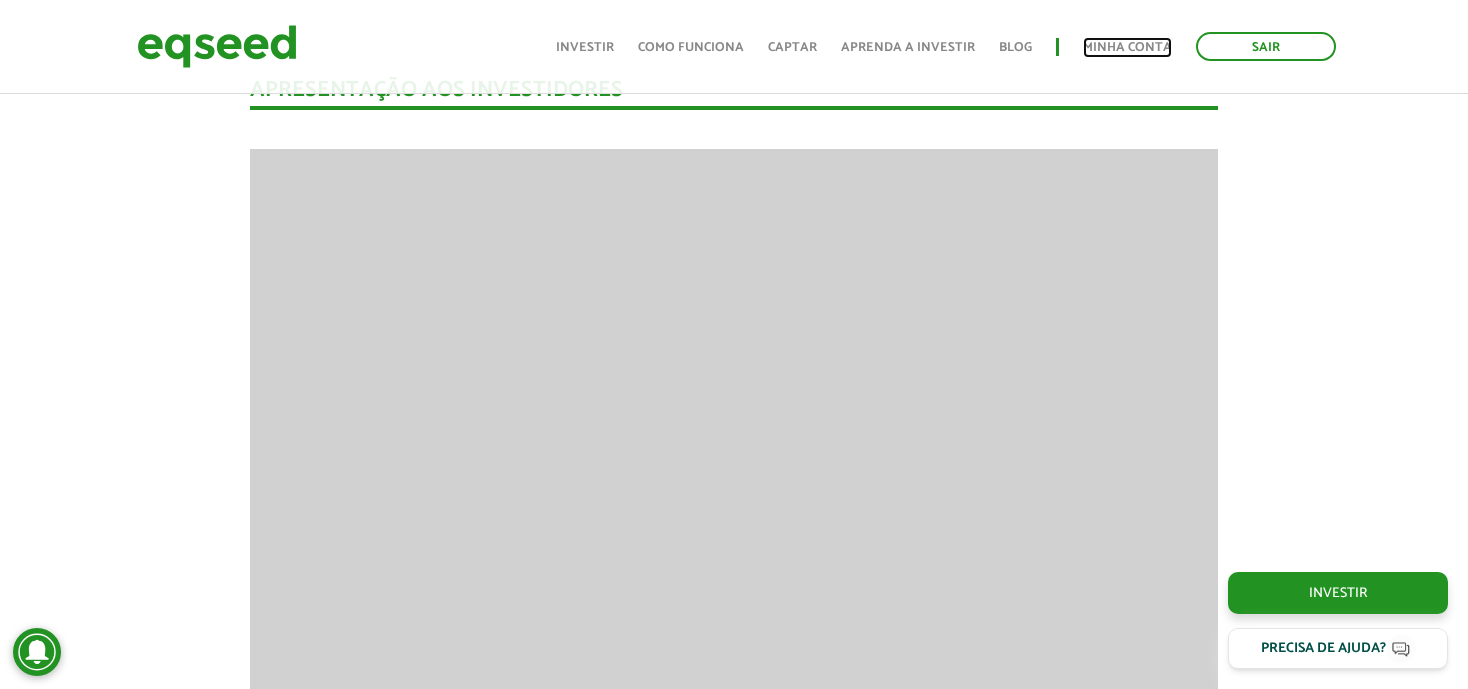click on "Minha conta" at bounding box center [1127, 47] 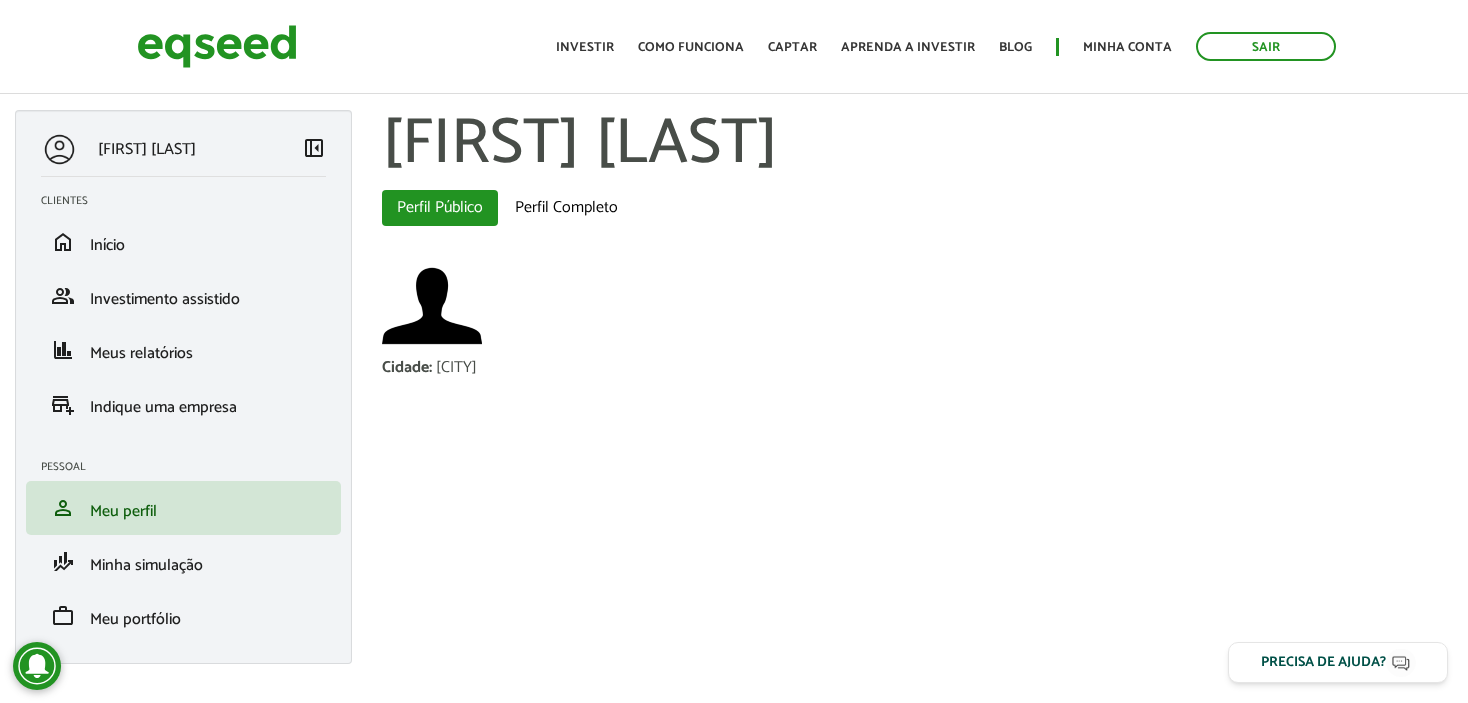 scroll, scrollTop: 0, scrollLeft: 0, axis: both 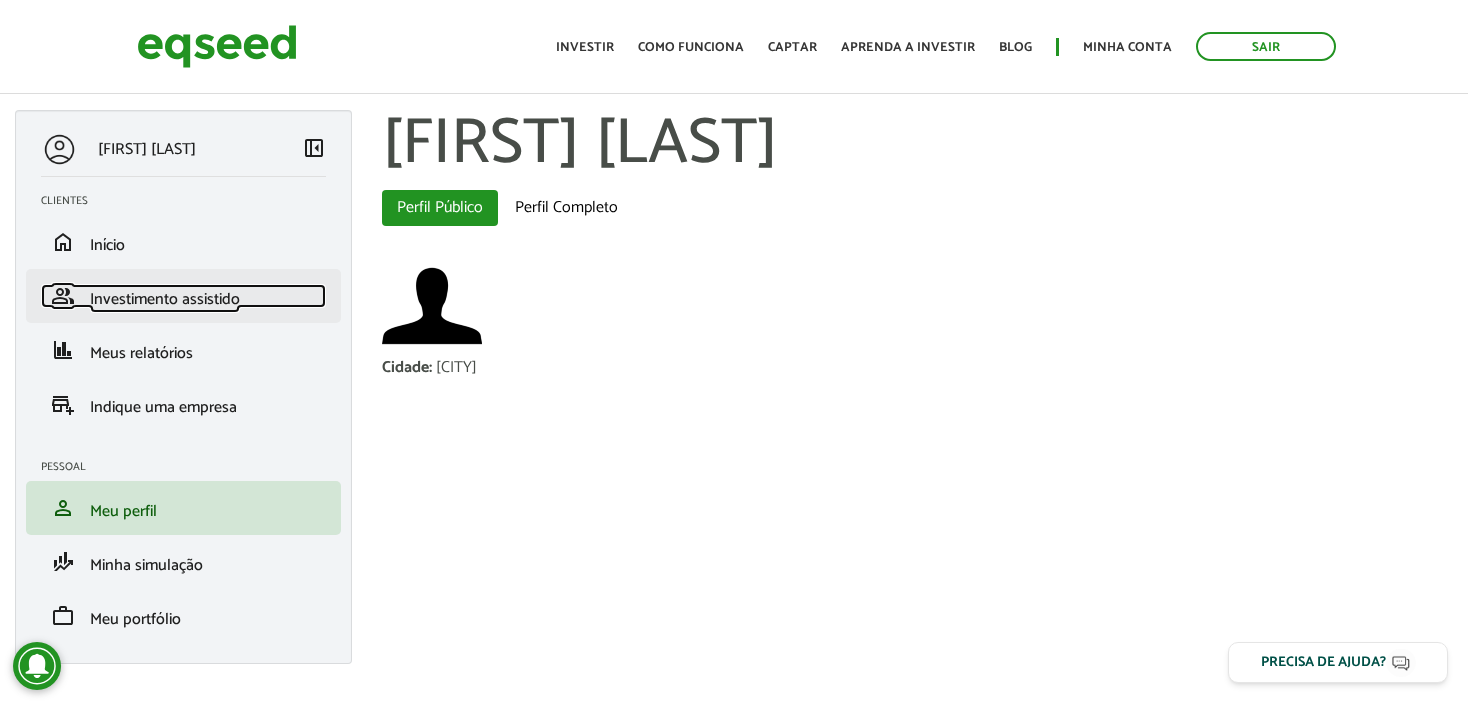 click on "Investimento assistido" at bounding box center [165, 299] 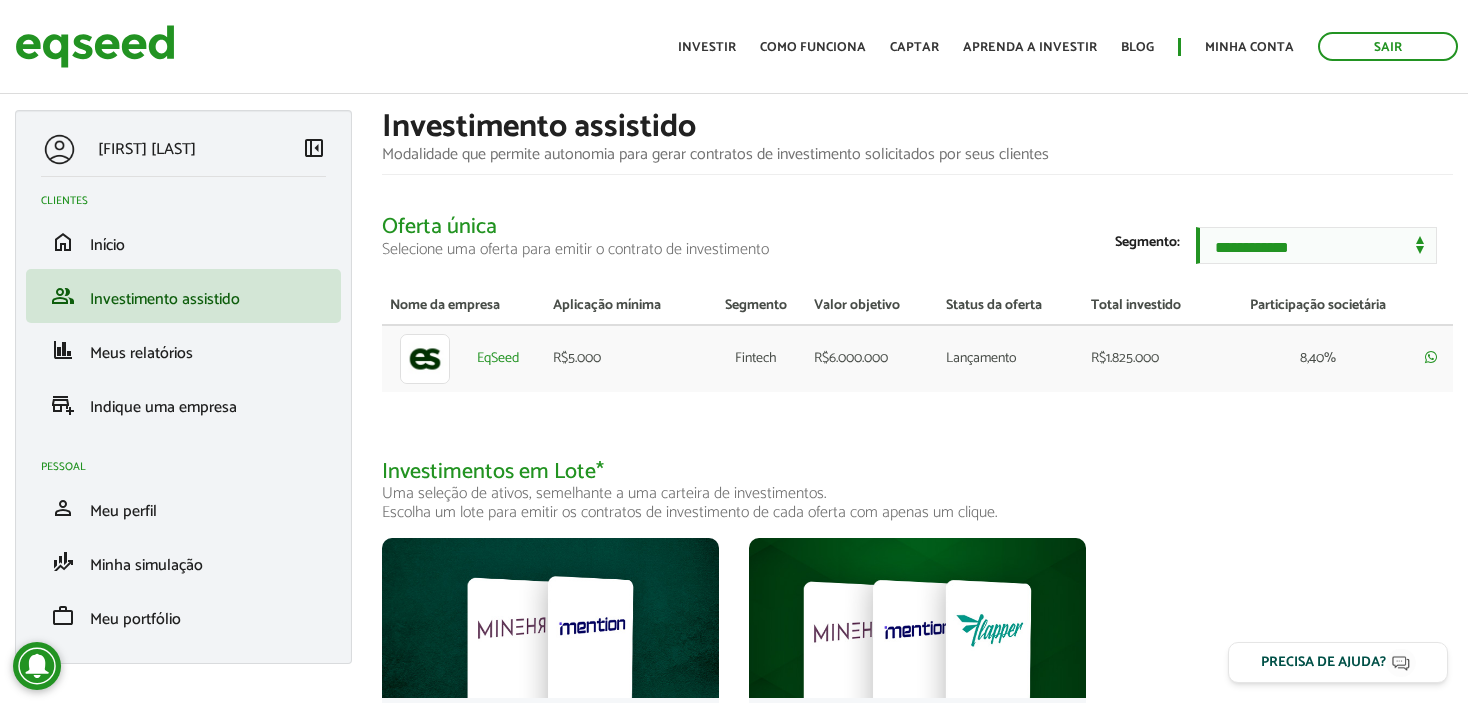 scroll, scrollTop: 0, scrollLeft: 0, axis: both 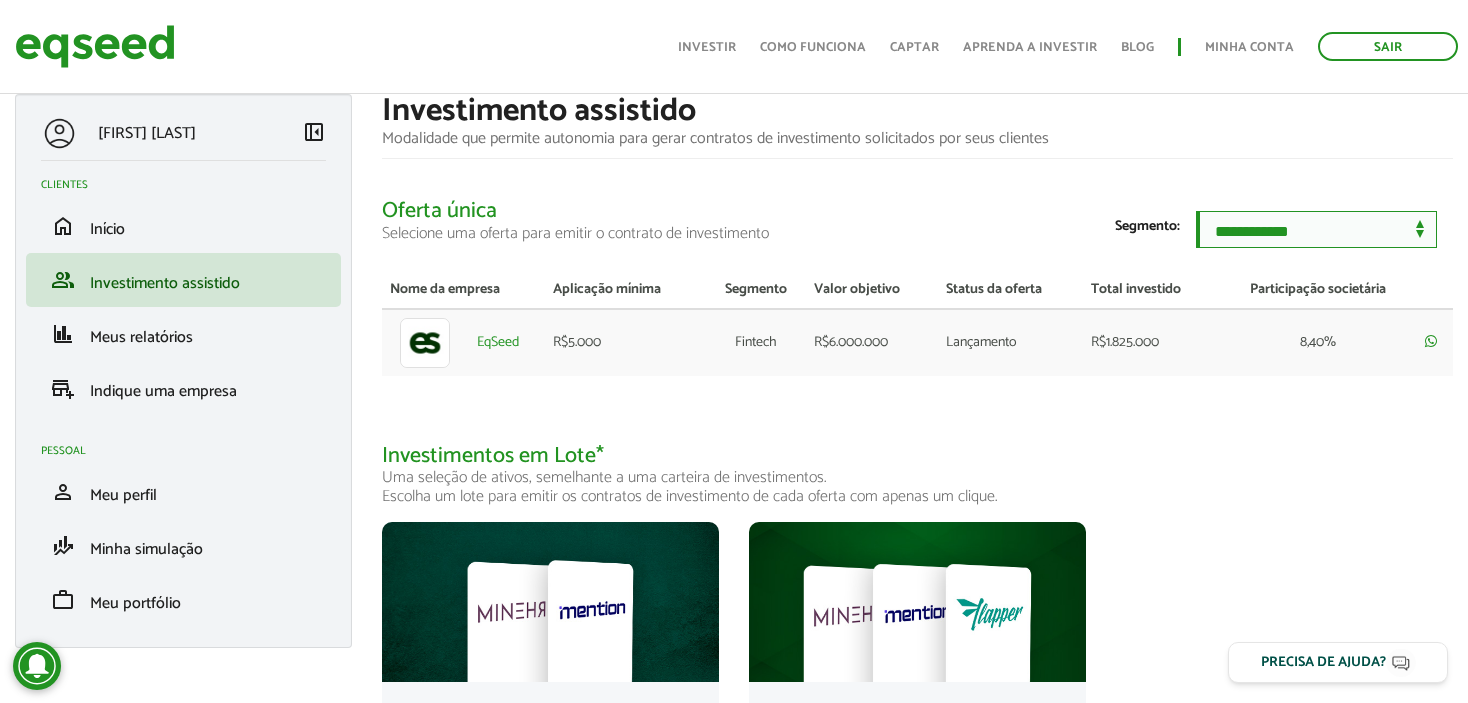 click on "**********" at bounding box center (1316, 229) 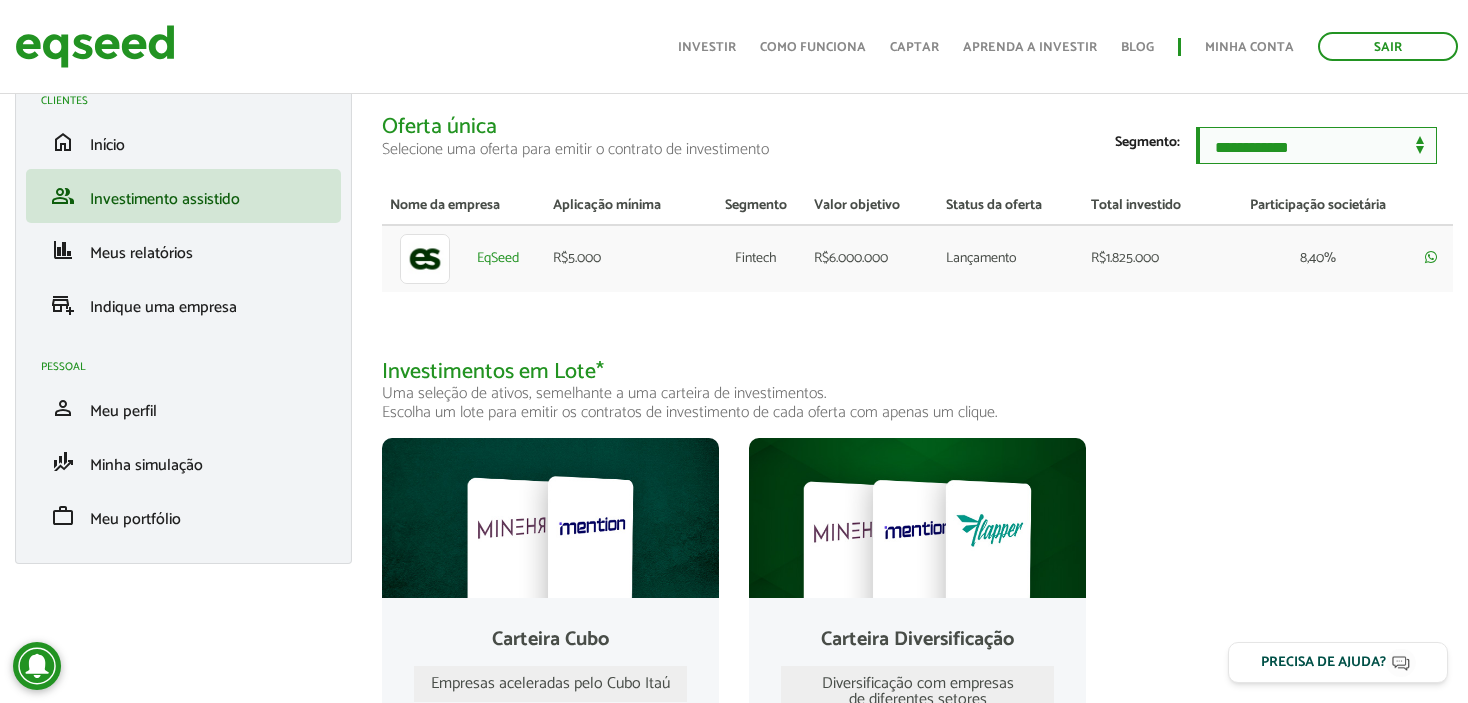 scroll, scrollTop: 88, scrollLeft: 0, axis: vertical 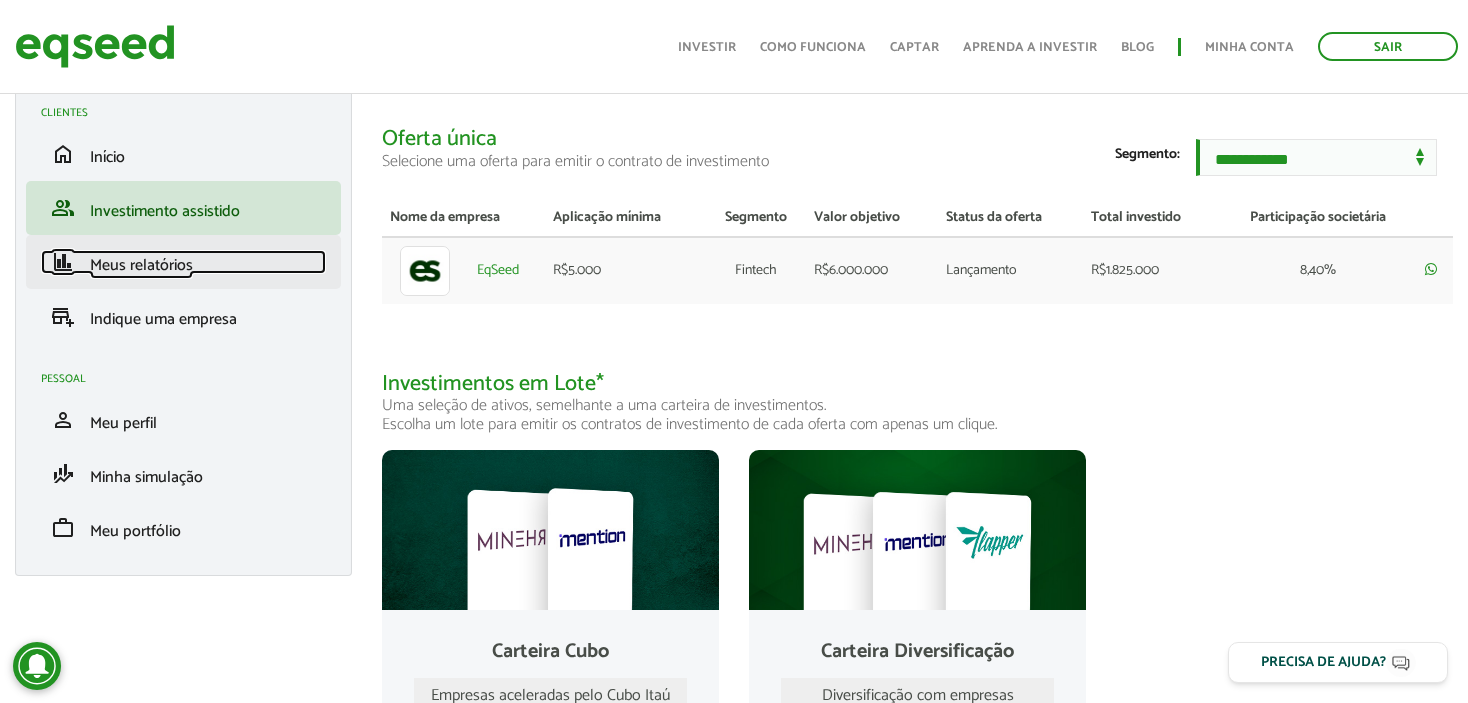 click on "Meus relatórios" at bounding box center (141, 265) 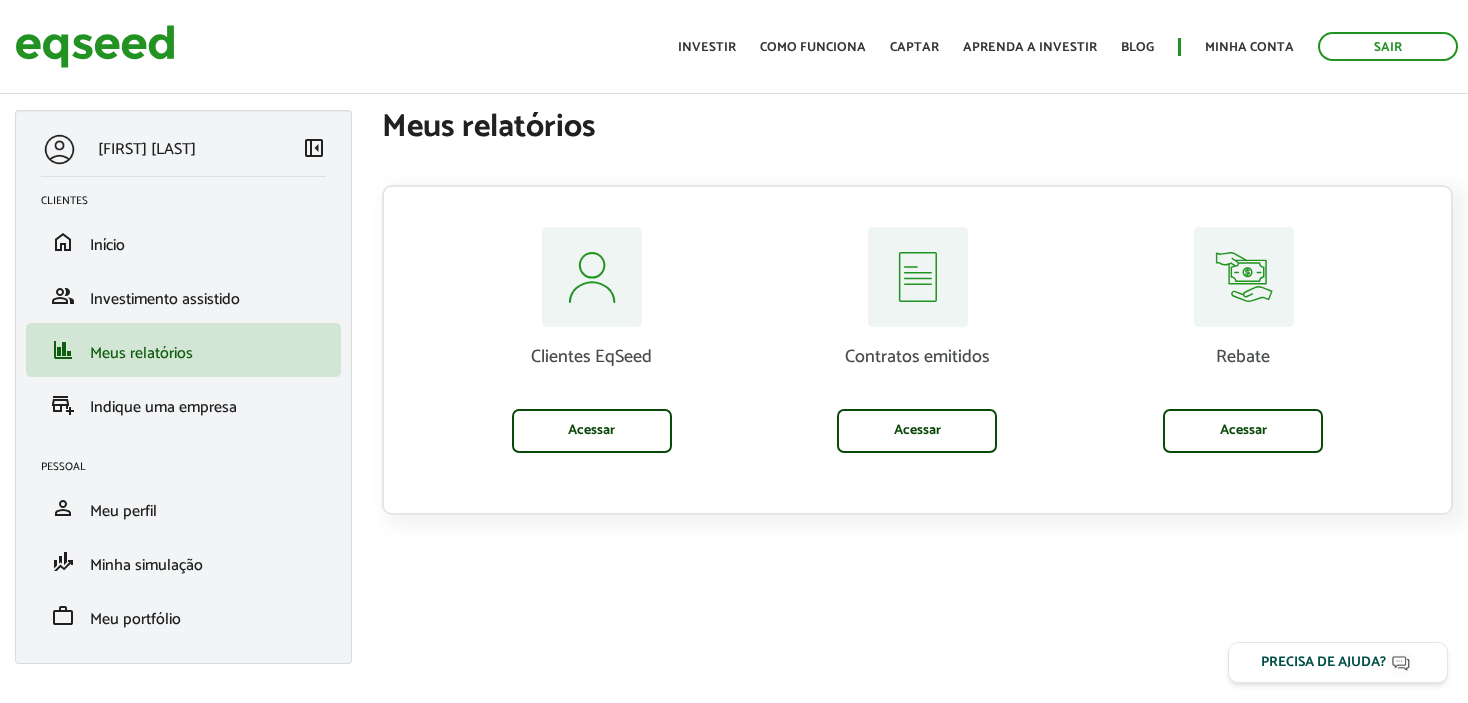 scroll, scrollTop: 0, scrollLeft: 0, axis: both 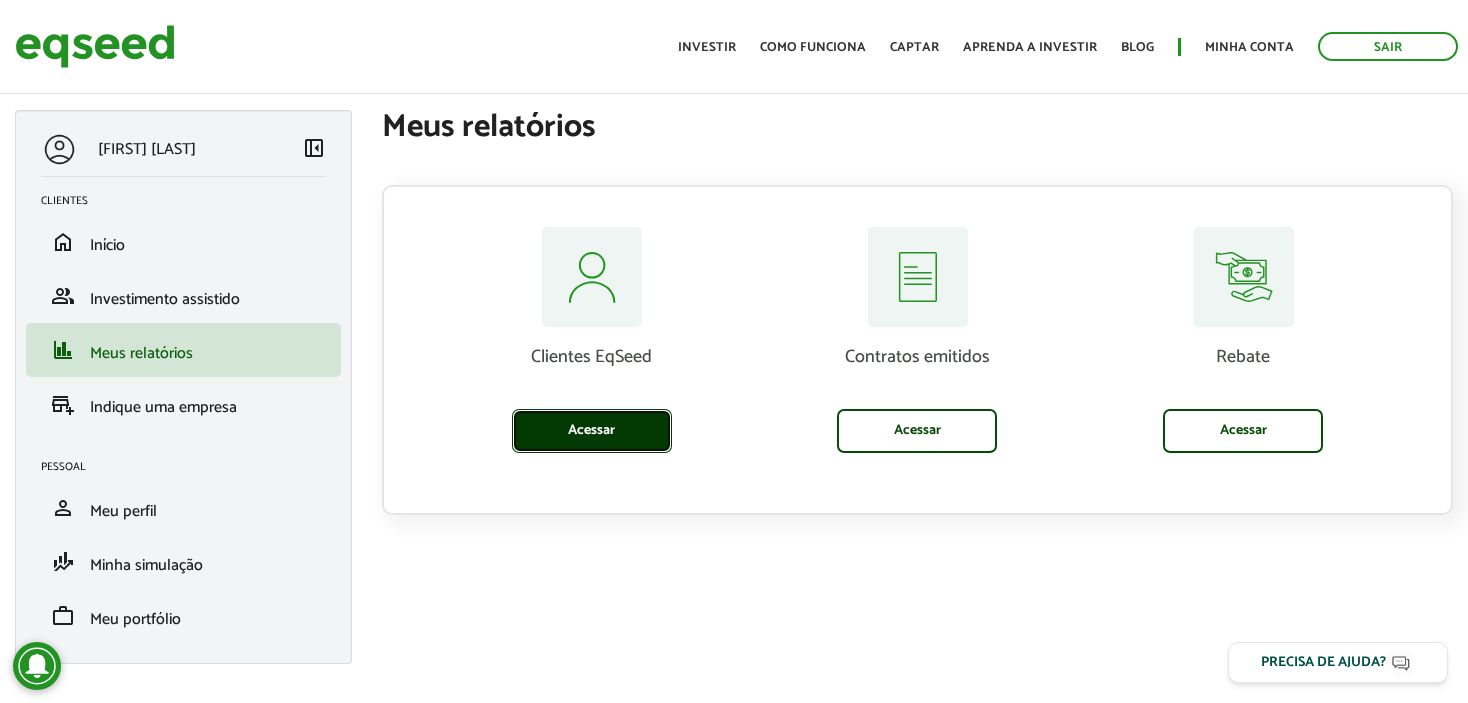 click on "Acessar" at bounding box center [592, 431] 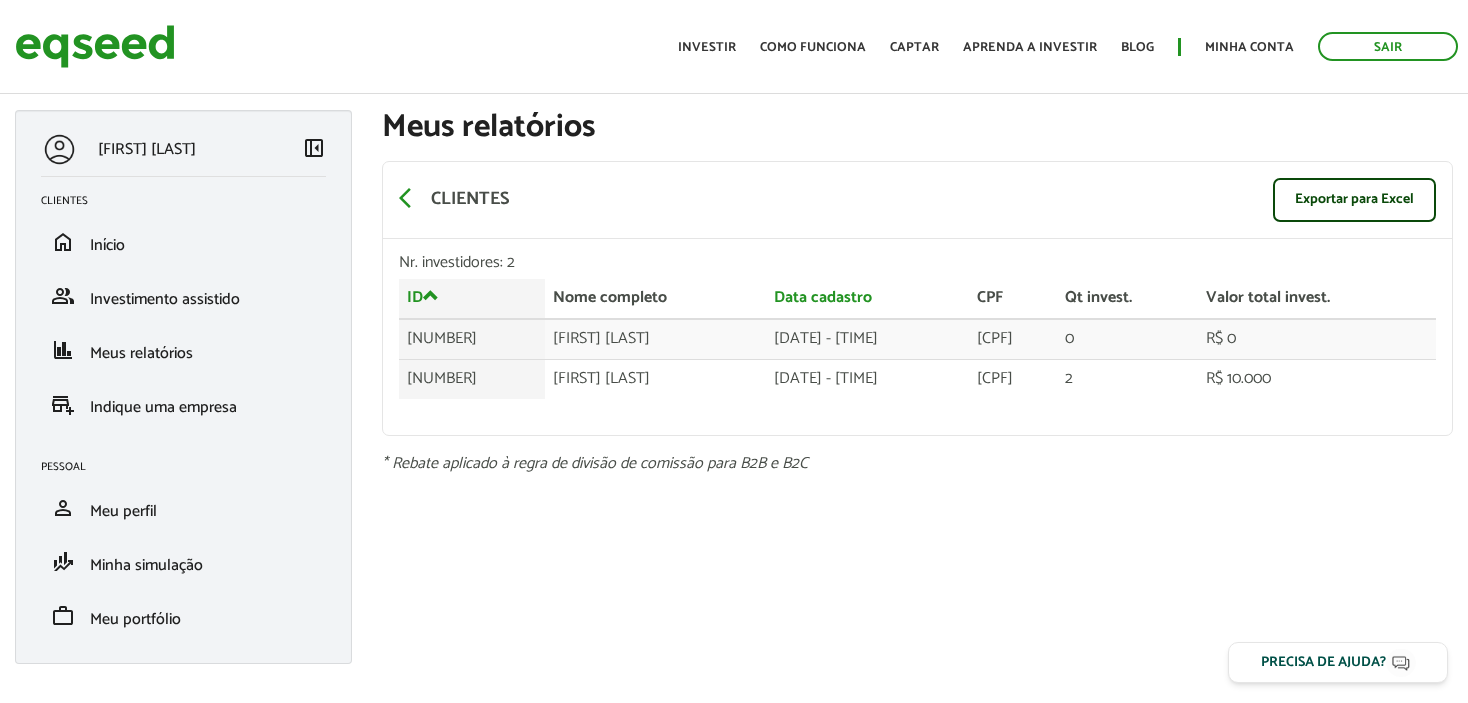 scroll, scrollTop: 0, scrollLeft: 0, axis: both 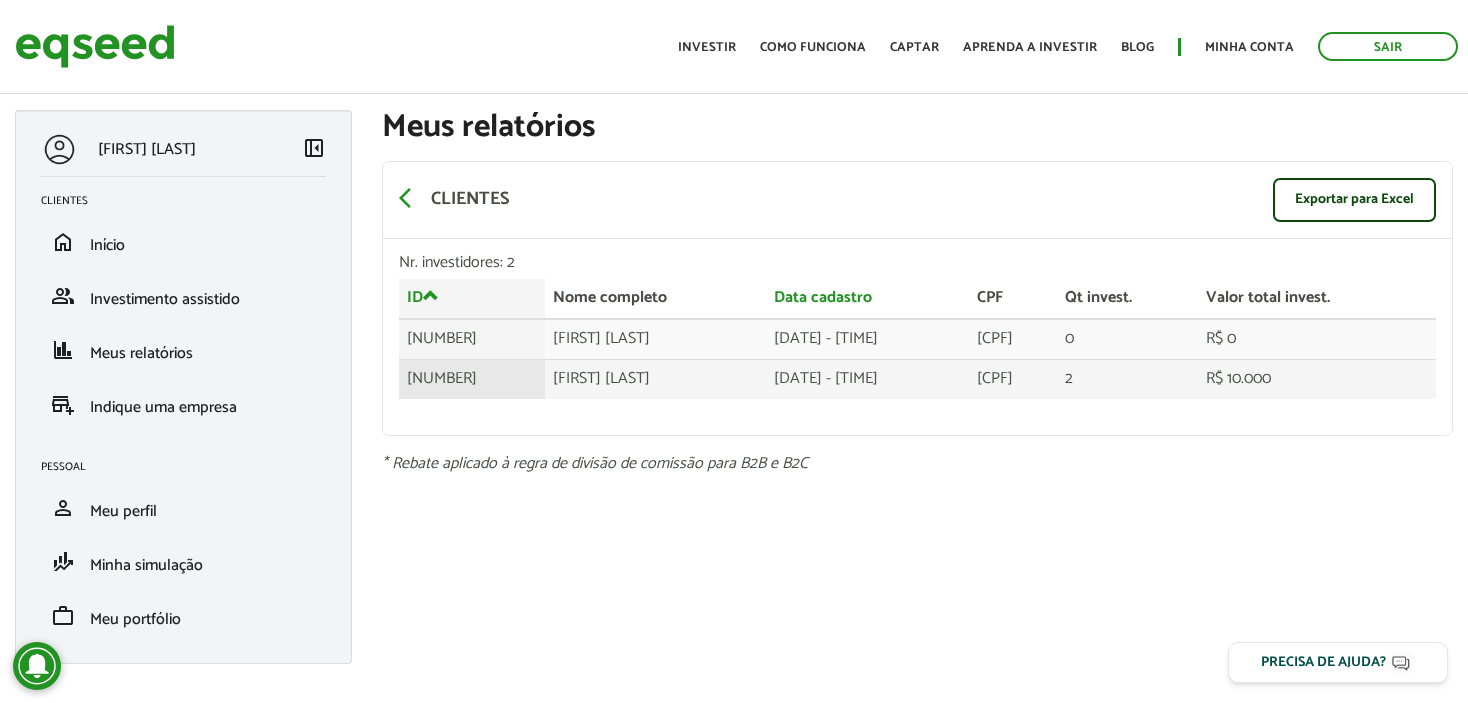click on "[FIRST] [LAST]" at bounding box center (655, 339) 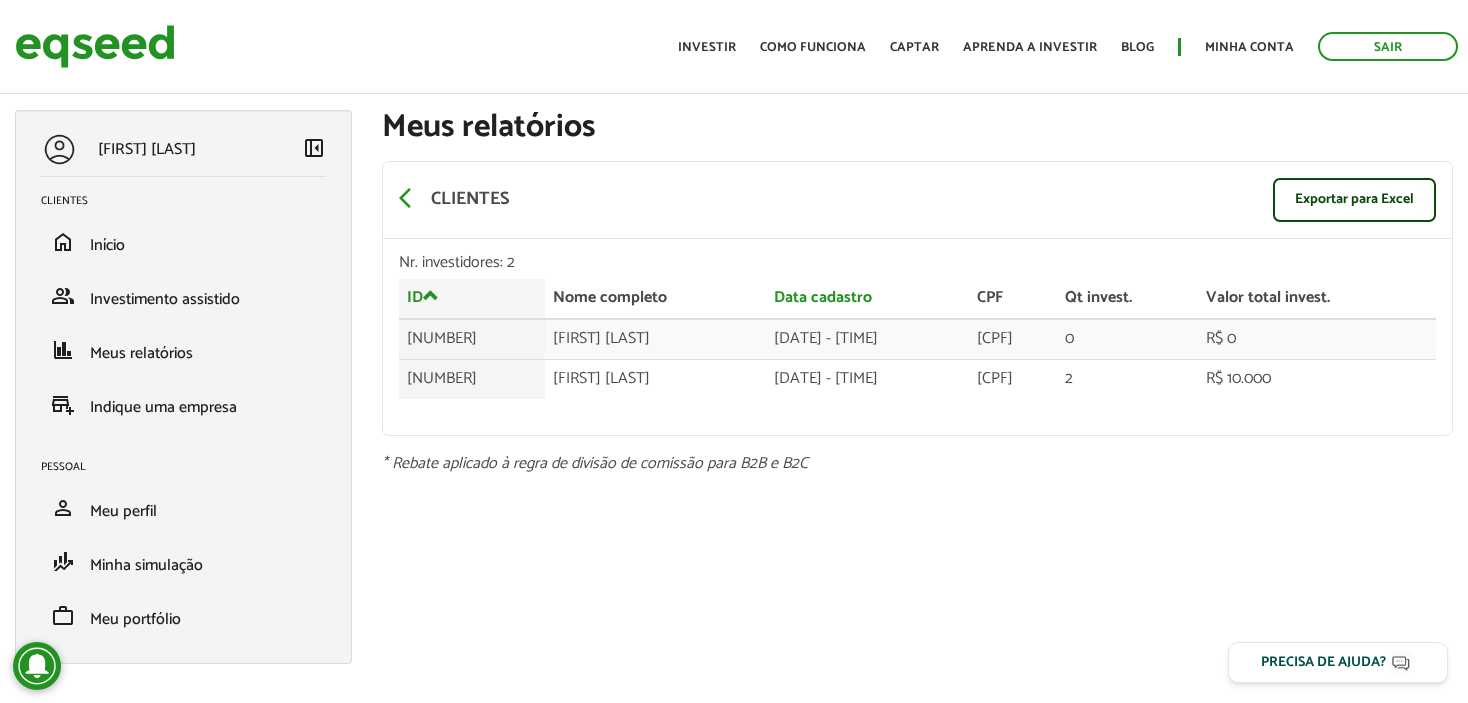 scroll, scrollTop: 20, scrollLeft: 0, axis: vertical 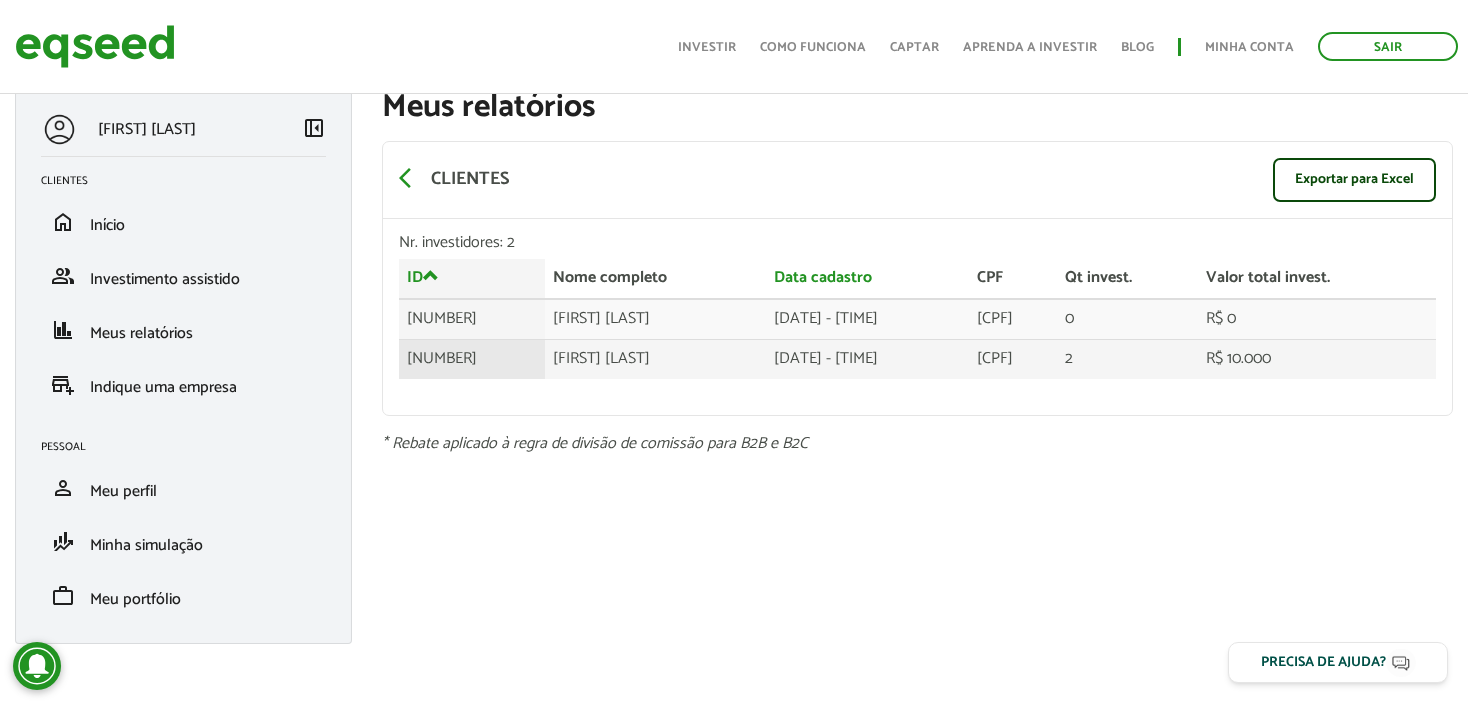 click on "124168" at bounding box center [472, 319] 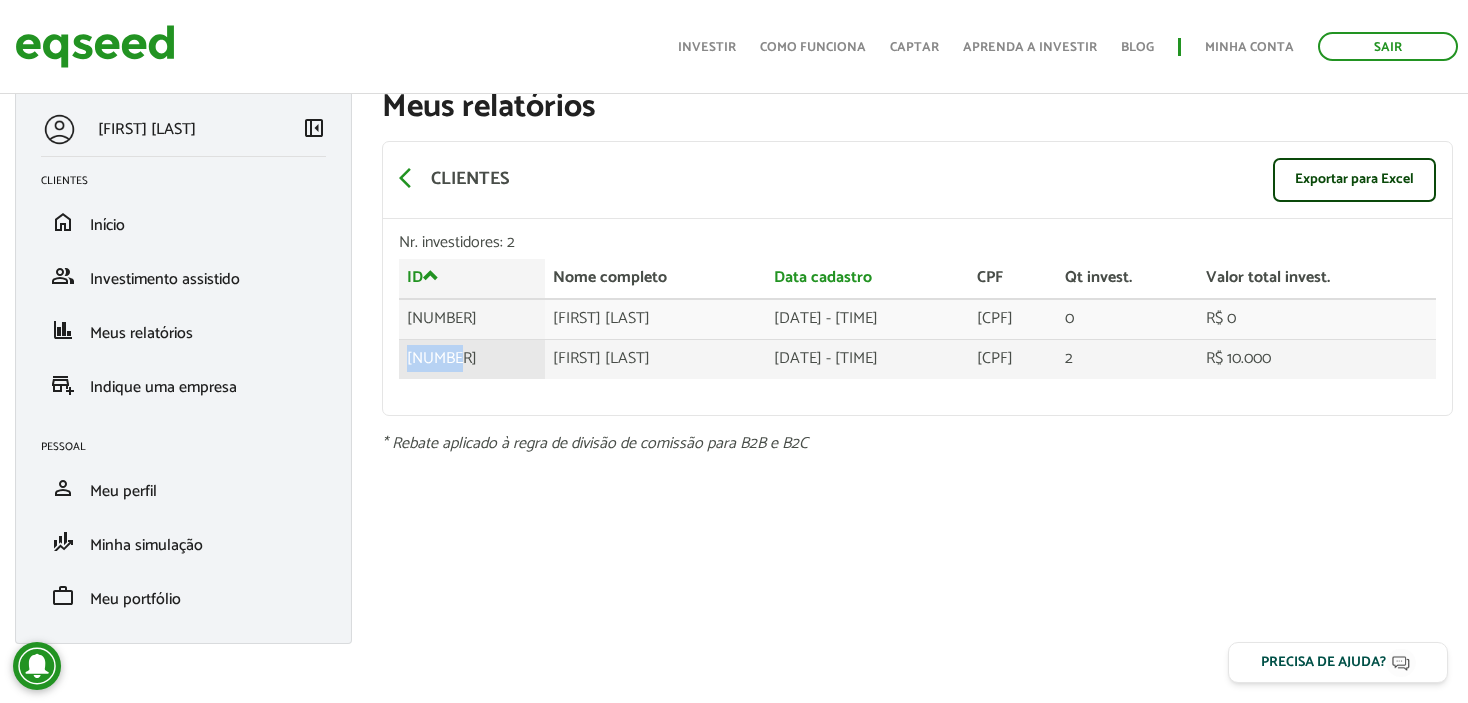 click on "124168" at bounding box center [472, 319] 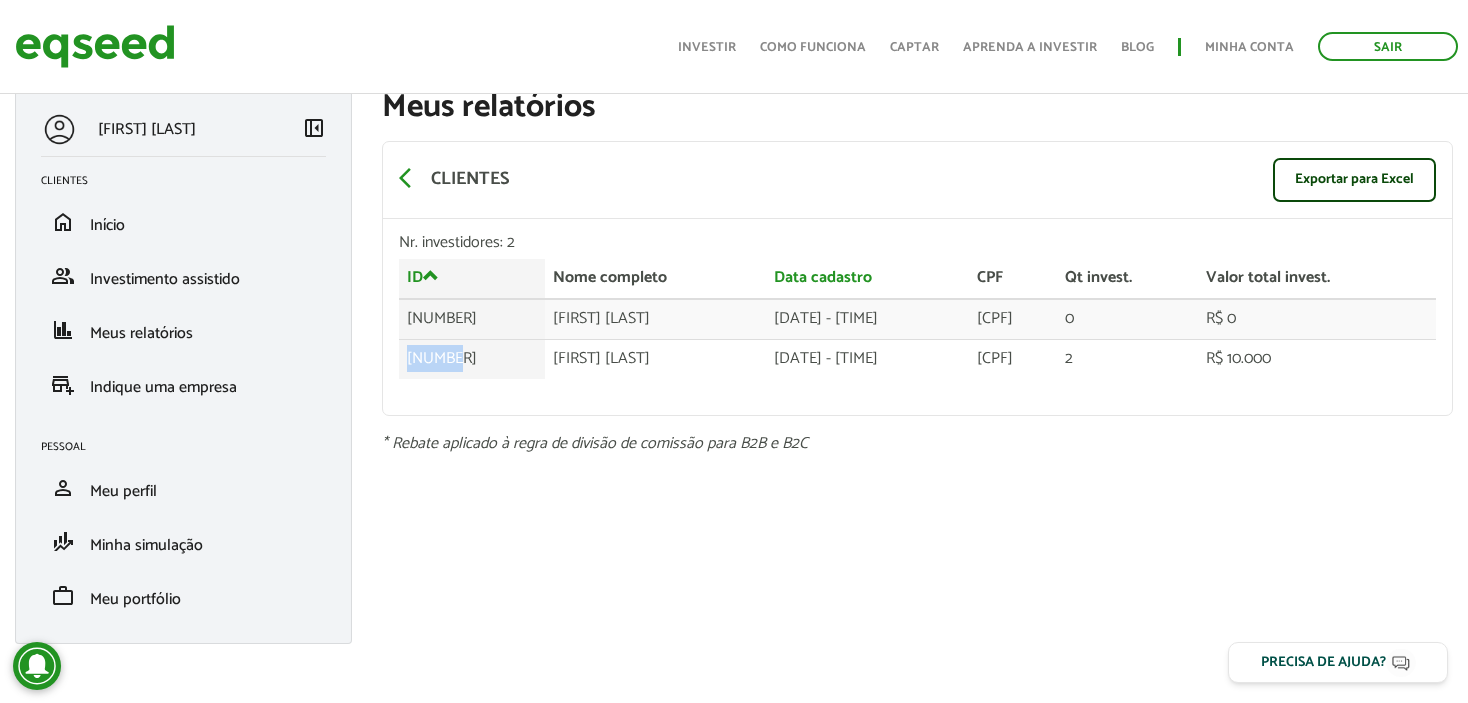 copy on "124168" 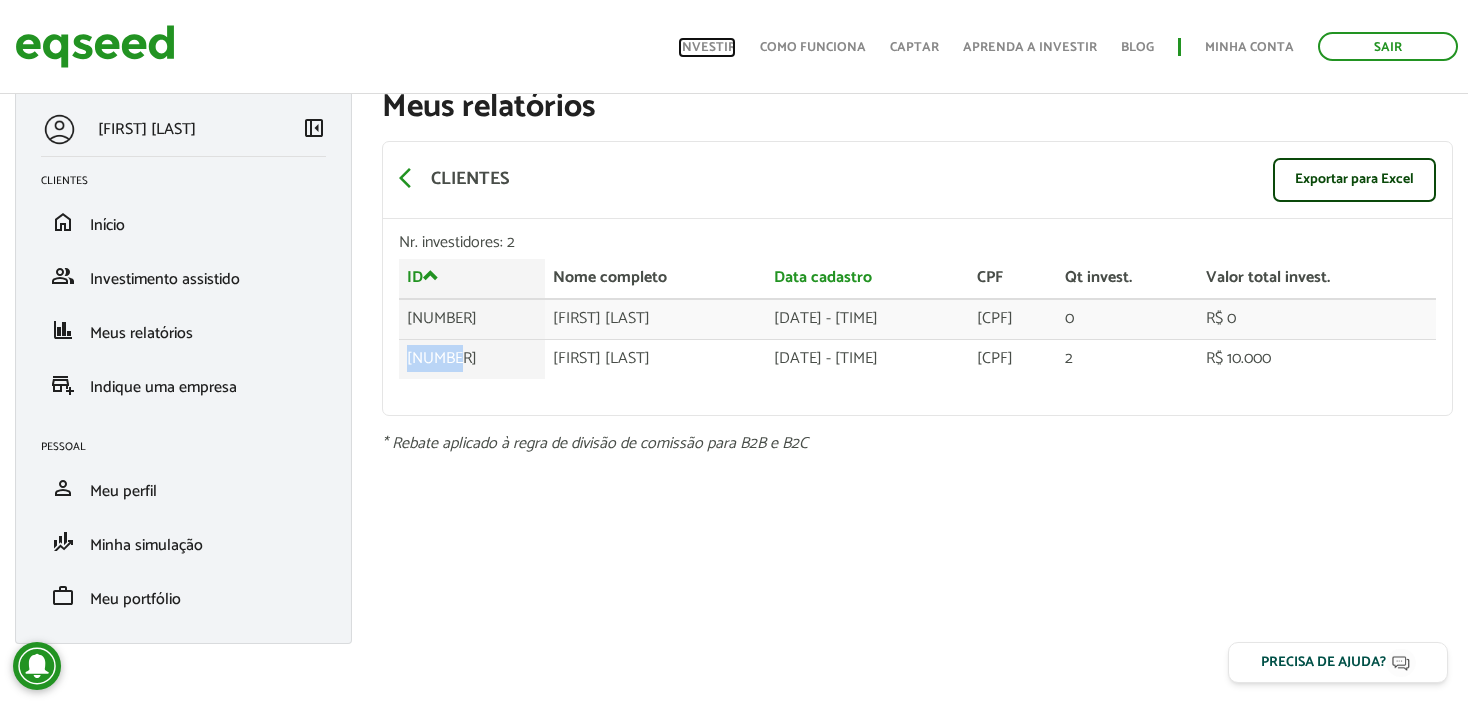 click on "Investir" at bounding box center [707, 47] 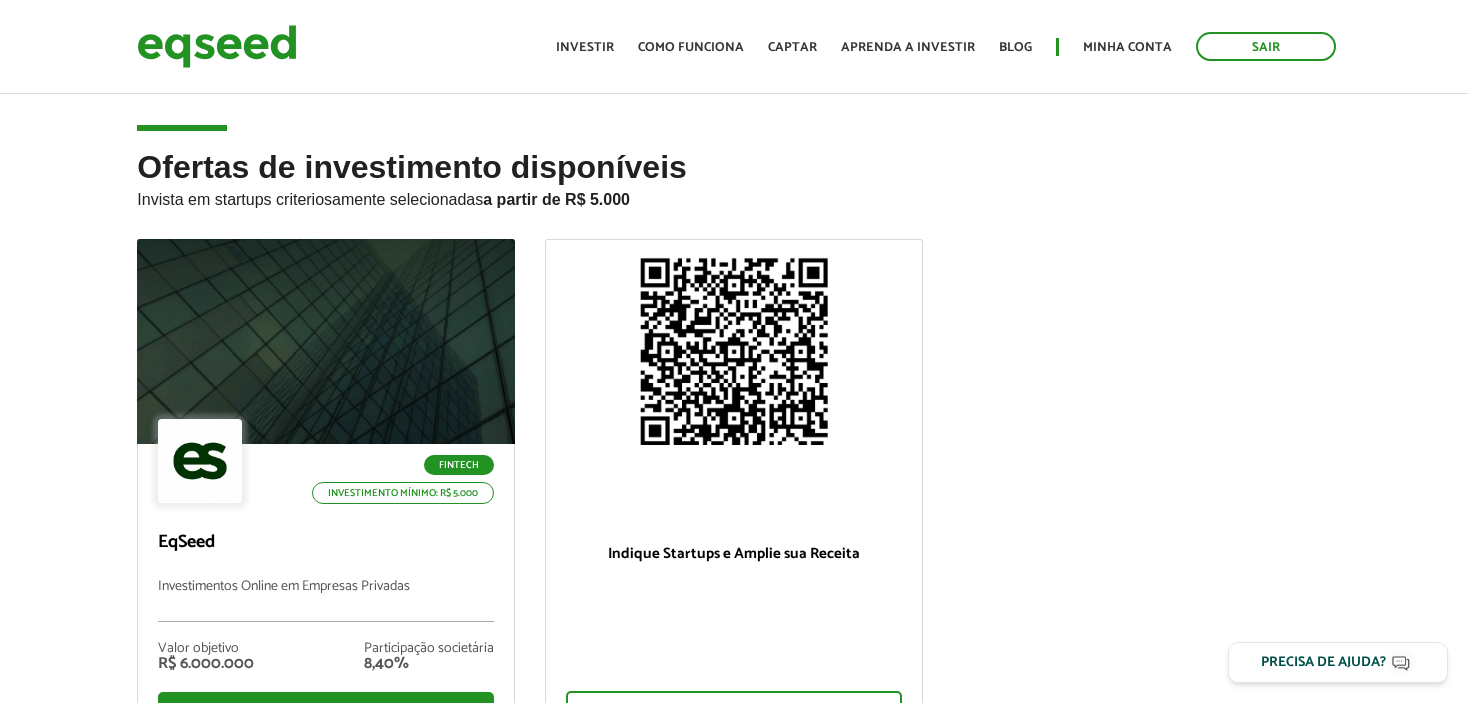 scroll, scrollTop: 0, scrollLeft: 0, axis: both 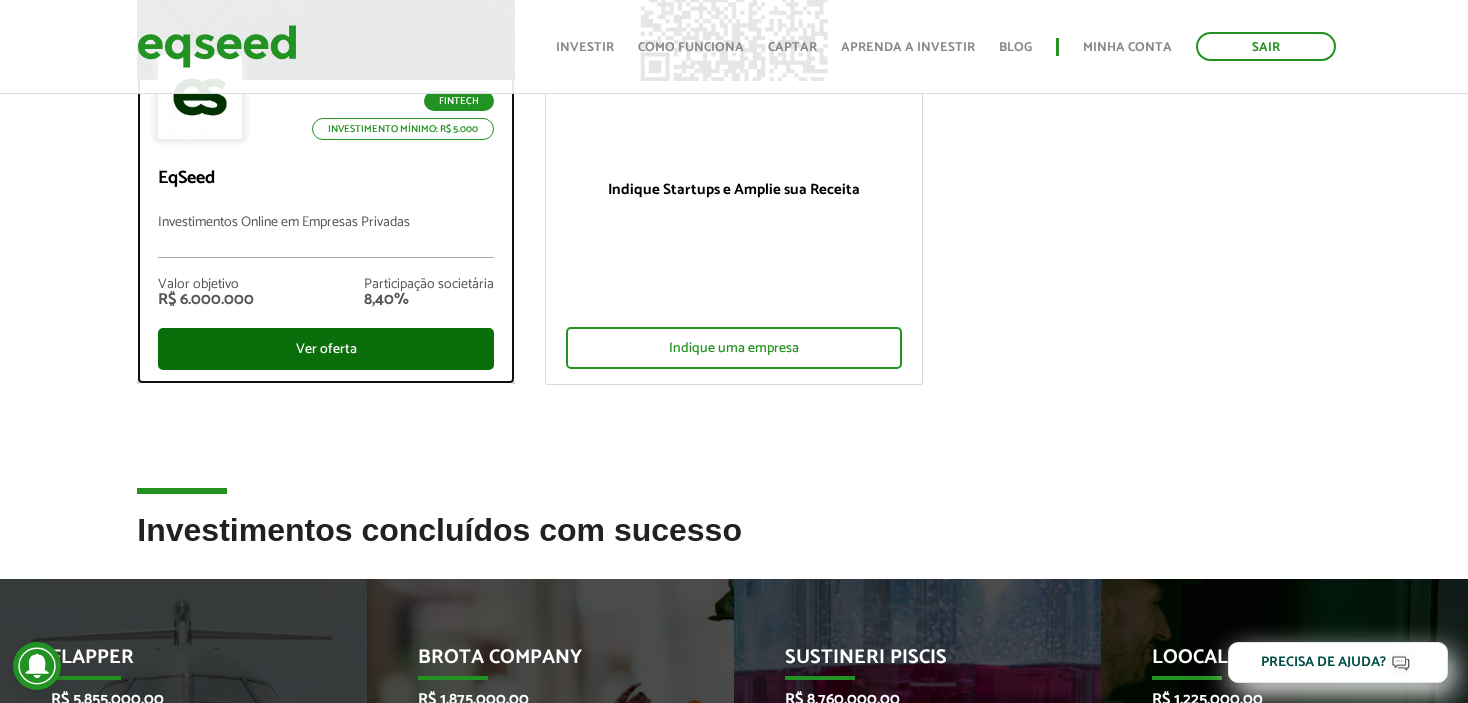 click on "Ver oferta" at bounding box center [326, 349] 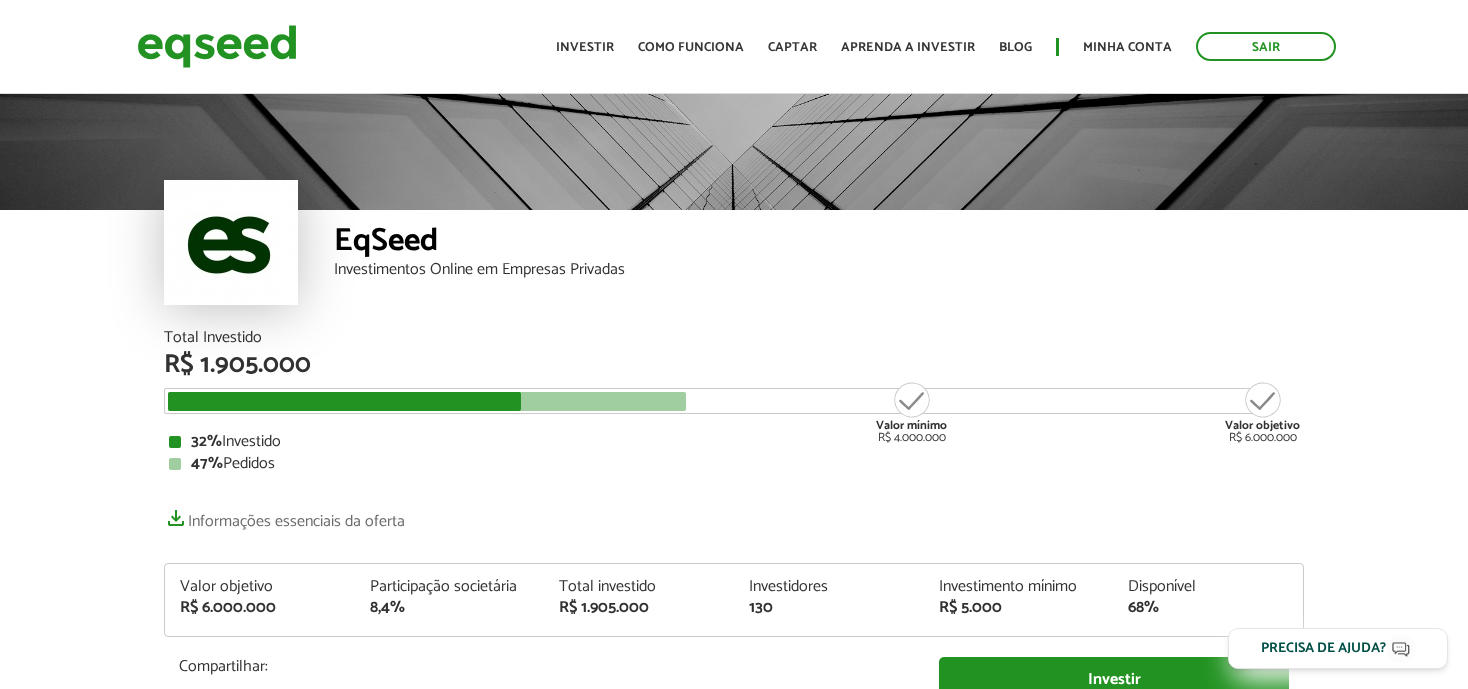 scroll, scrollTop: 0, scrollLeft: 0, axis: both 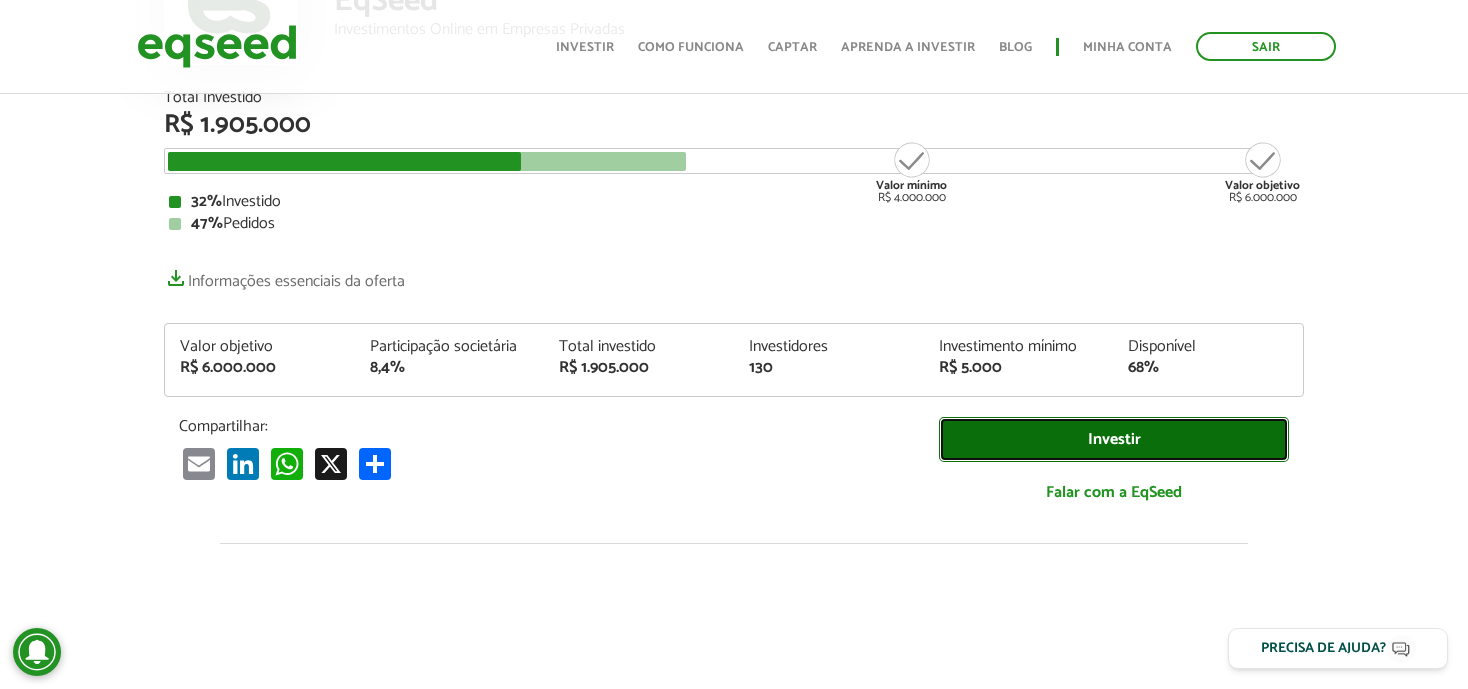 click on "Investir" at bounding box center (1114, 439) 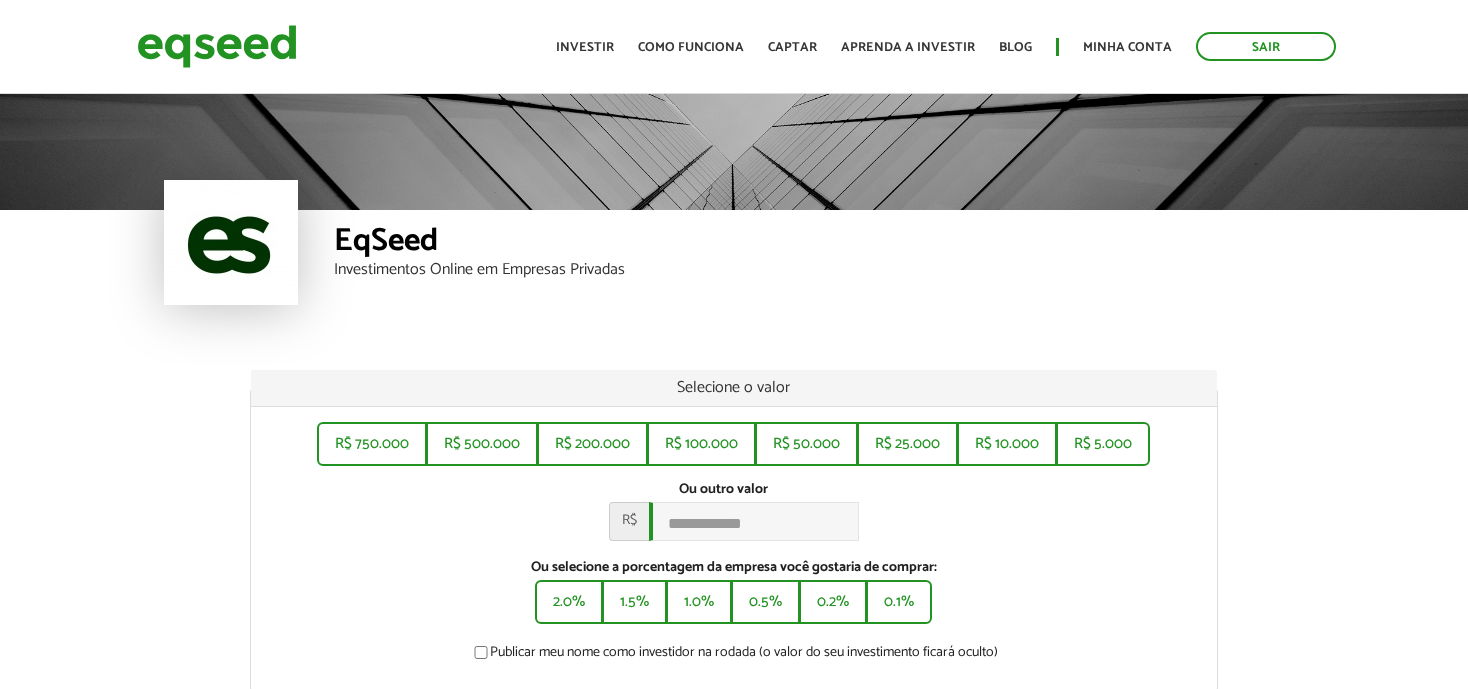 scroll, scrollTop: 0, scrollLeft: 0, axis: both 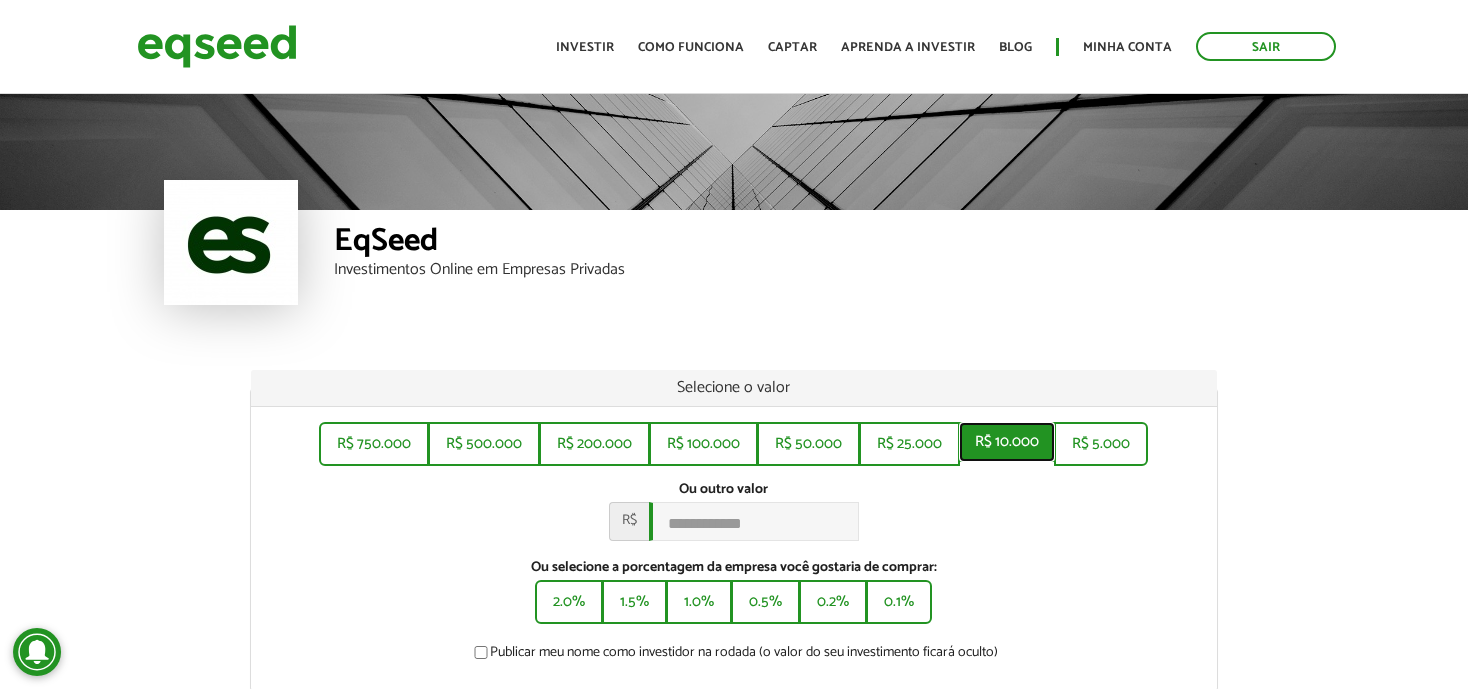 click on "R$ 10.000" at bounding box center (1007, 442) 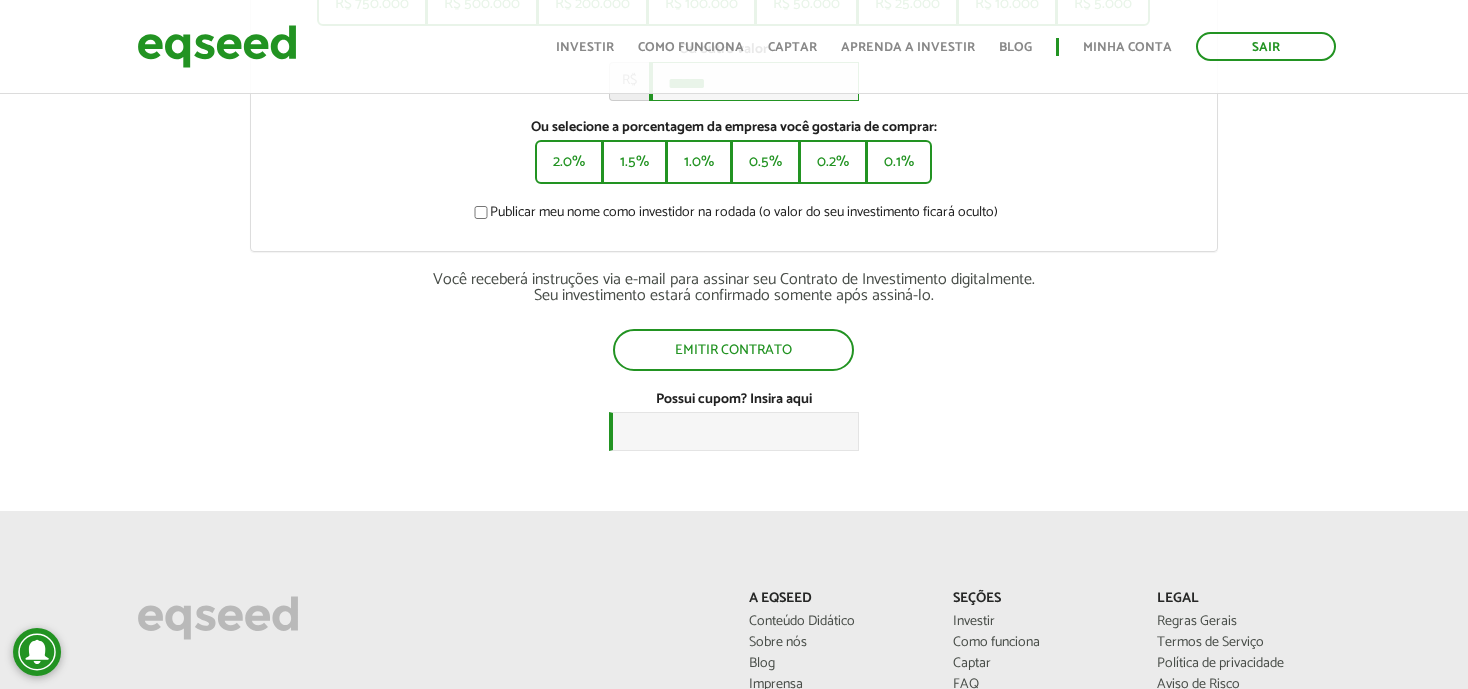 scroll, scrollTop: 456, scrollLeft: 0, axis: vertical 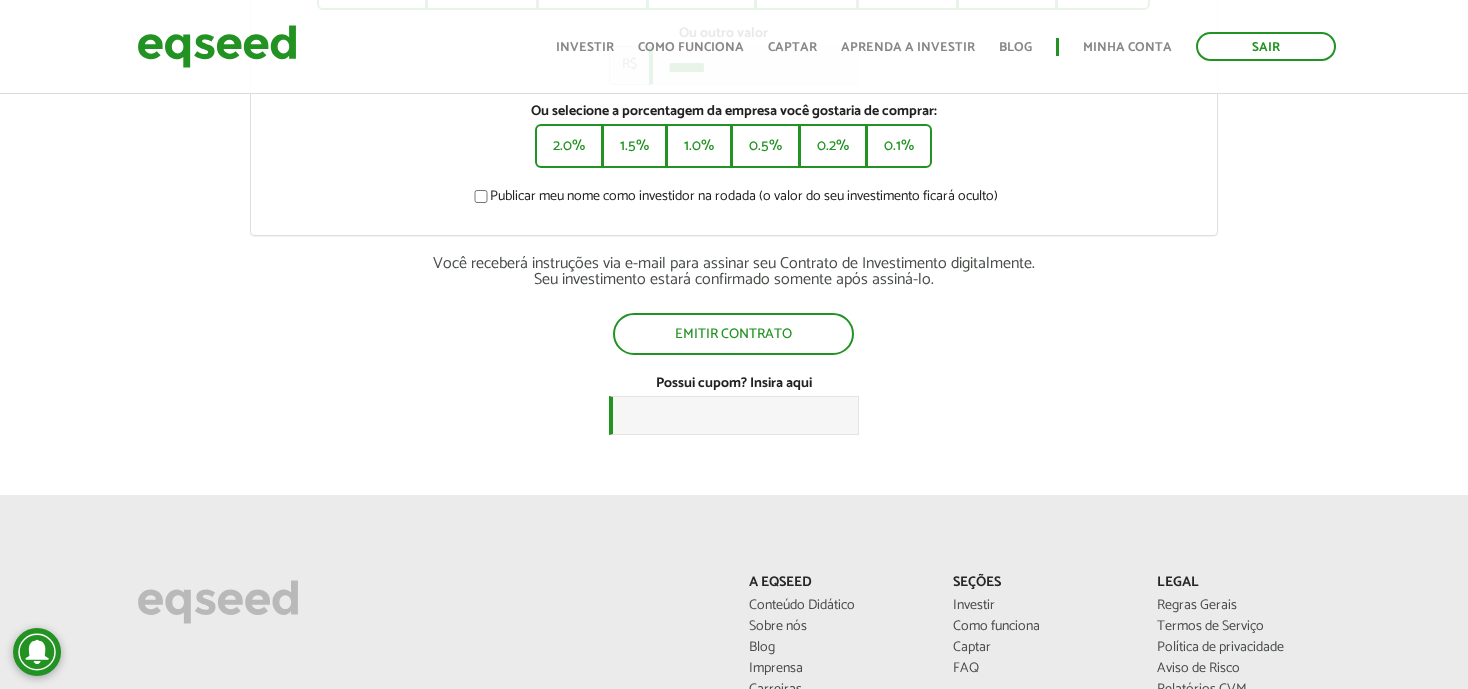 click on "Publicar meu nome como investidor na rodada (o valor do seu investimento ficará oculto)" at bounding box center (734, 200) 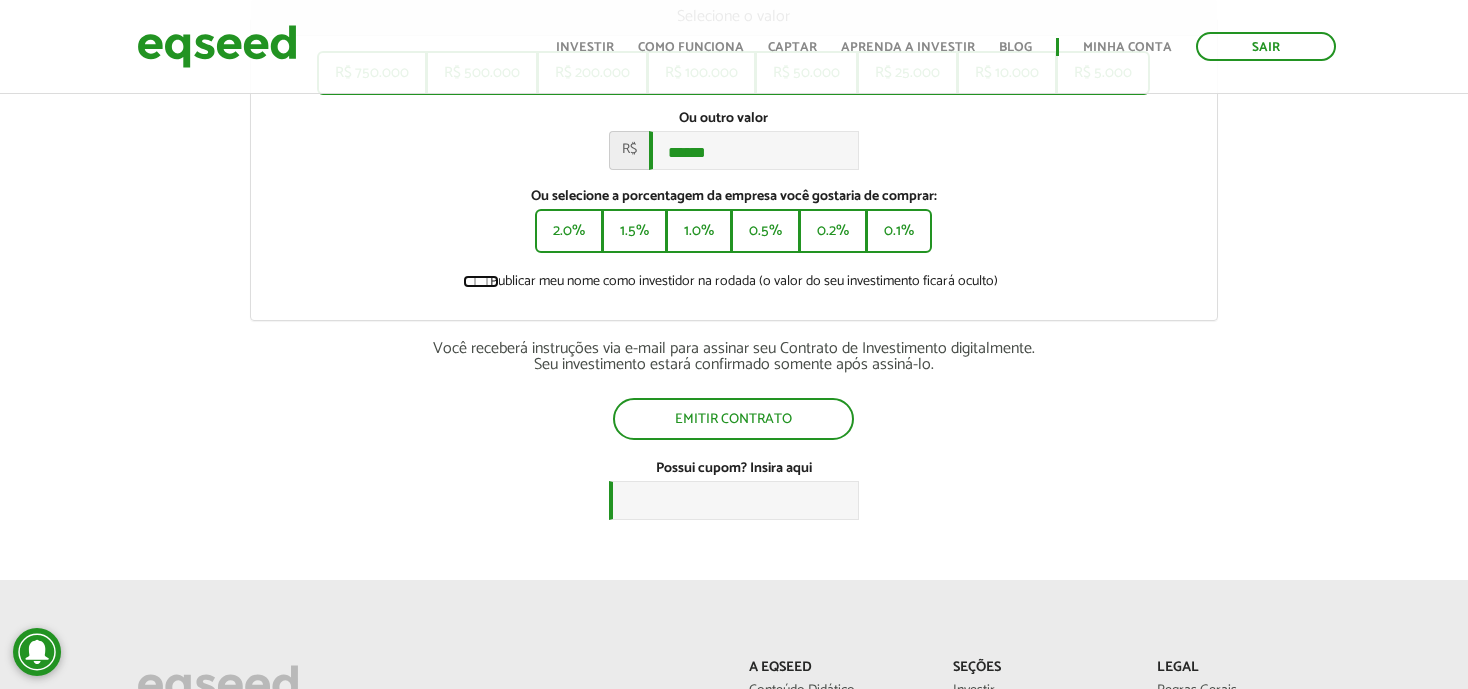 scroll, scrollTop: 368, scrollLeft: 0, axis: vertical 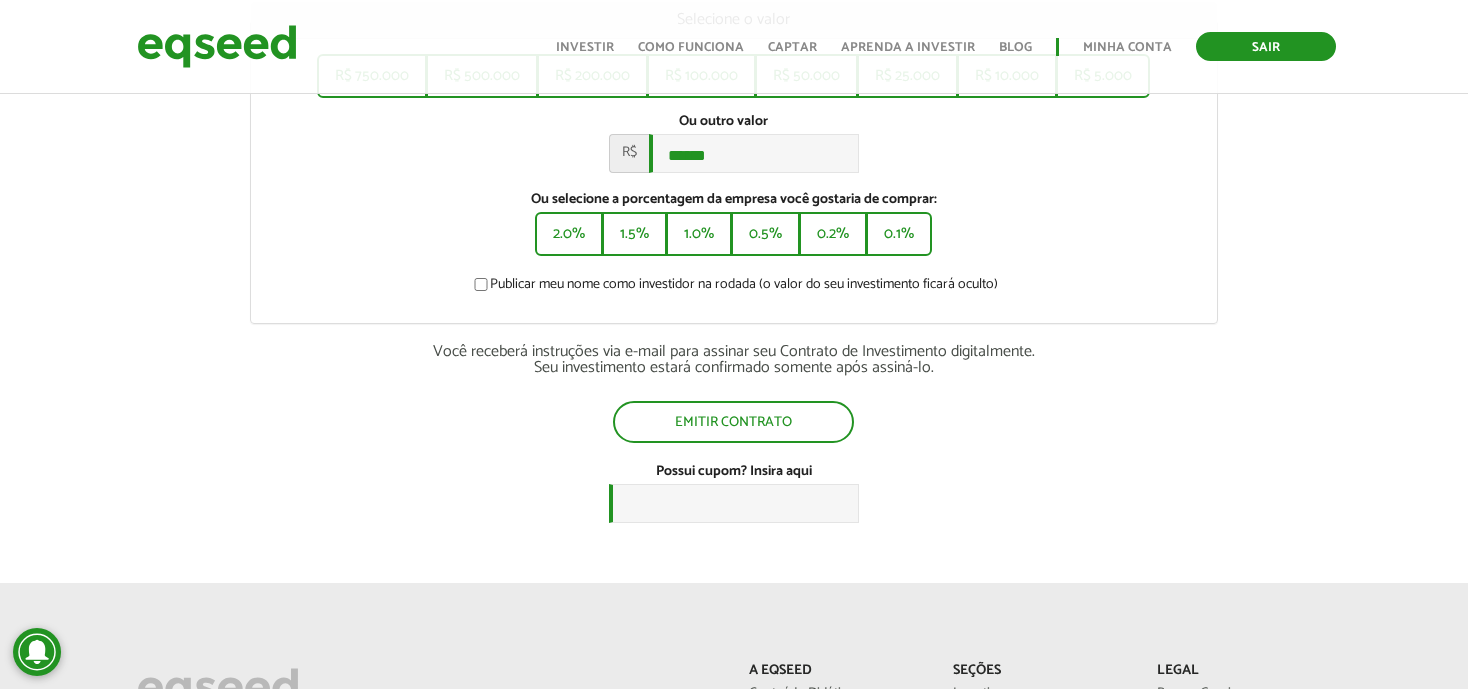 click on "Sair" at bounding box center (1266, 46) 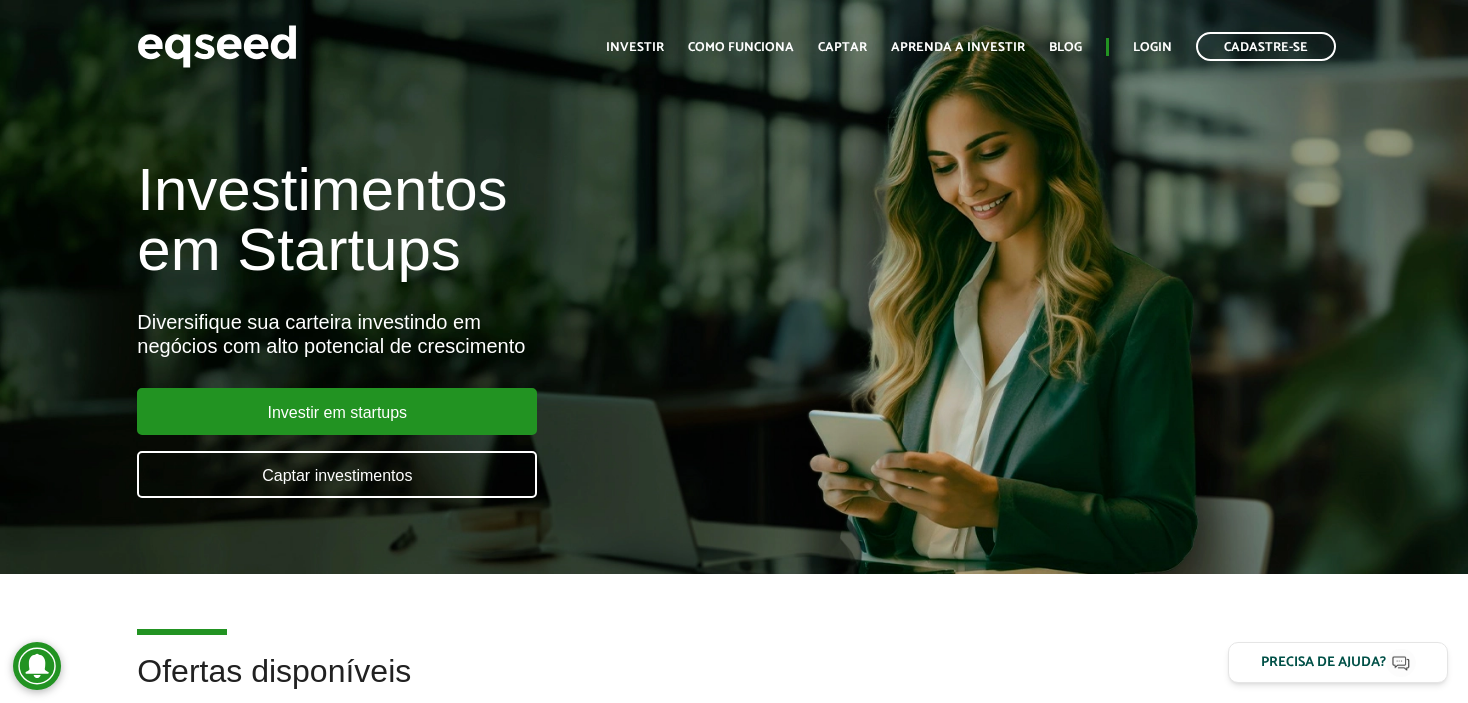 scroll, scrollTop: 0, scrollLeft: 0, axis: both 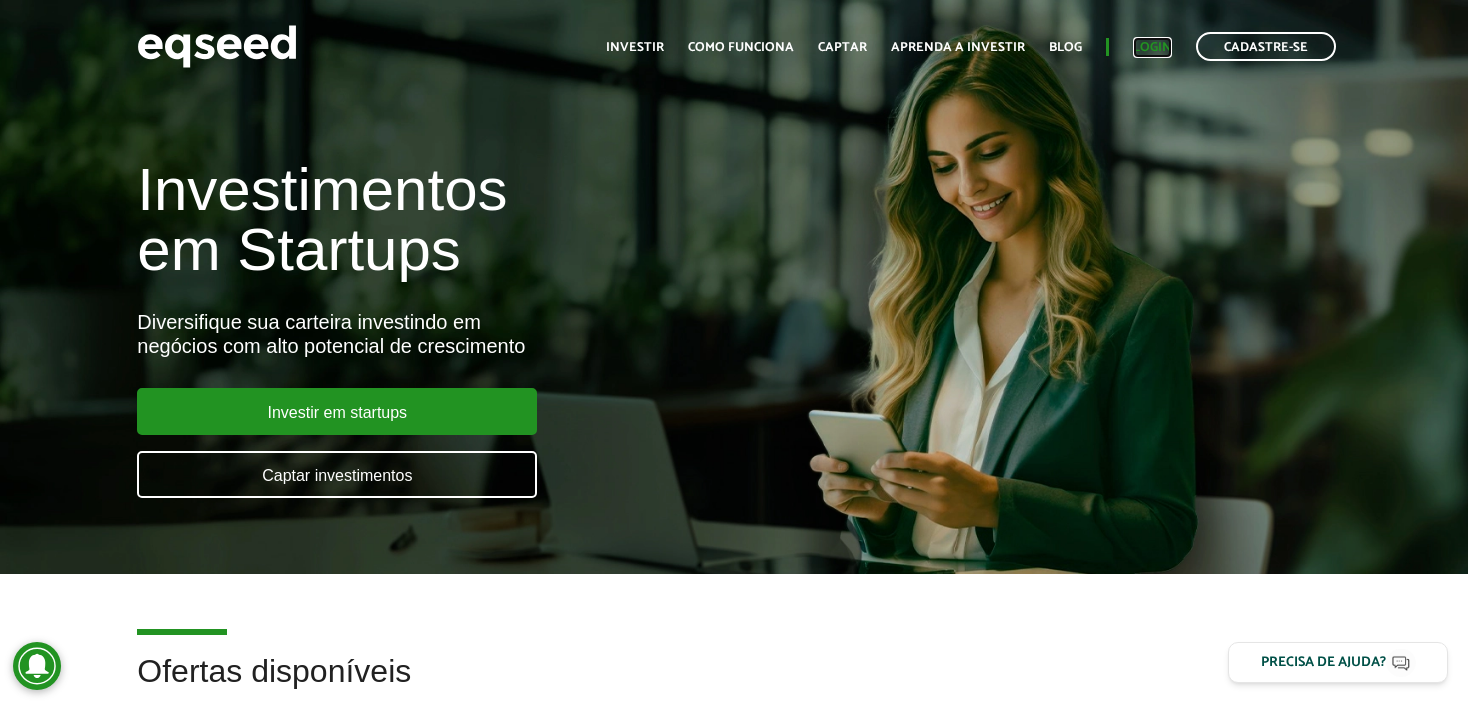 click on "Login" at bounding box center (1152, 47) 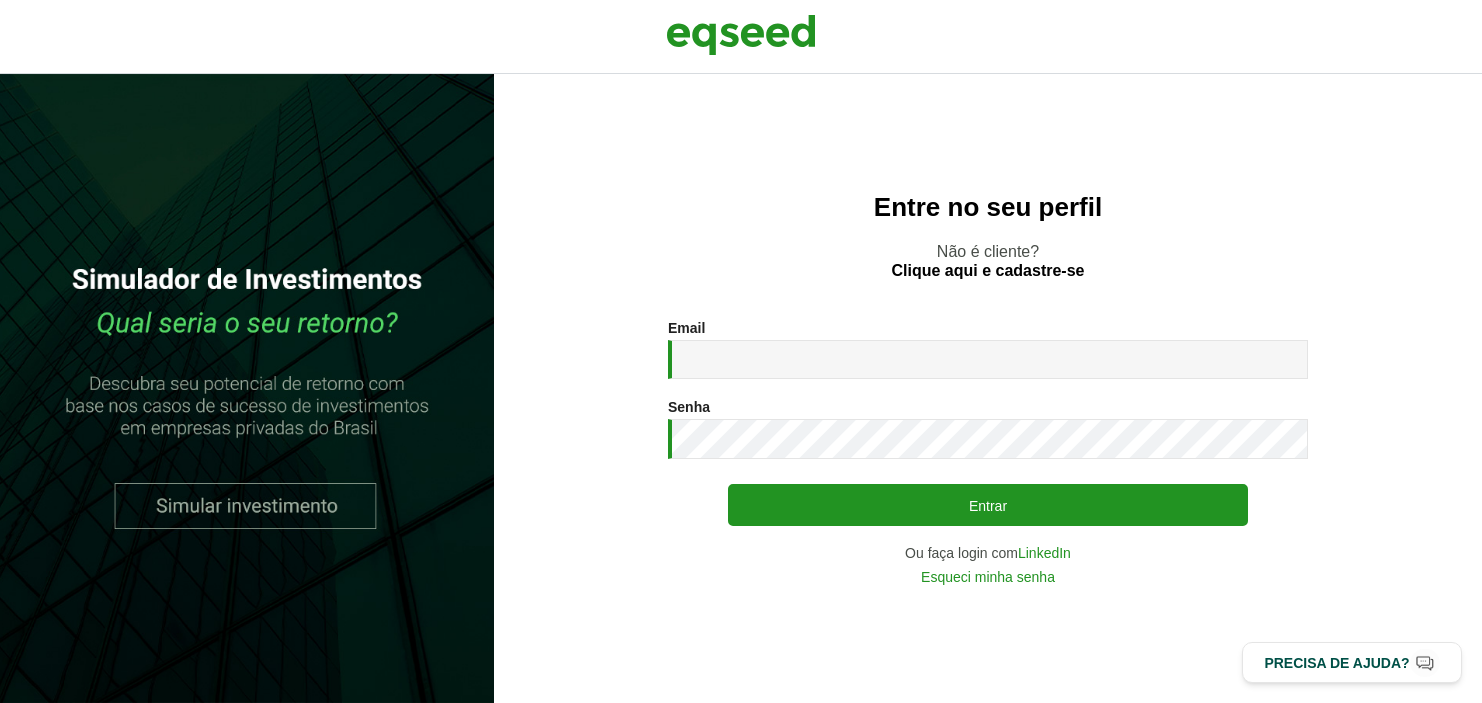 scroll, scrollTop: 0, scrollLeft: 0, axis: both 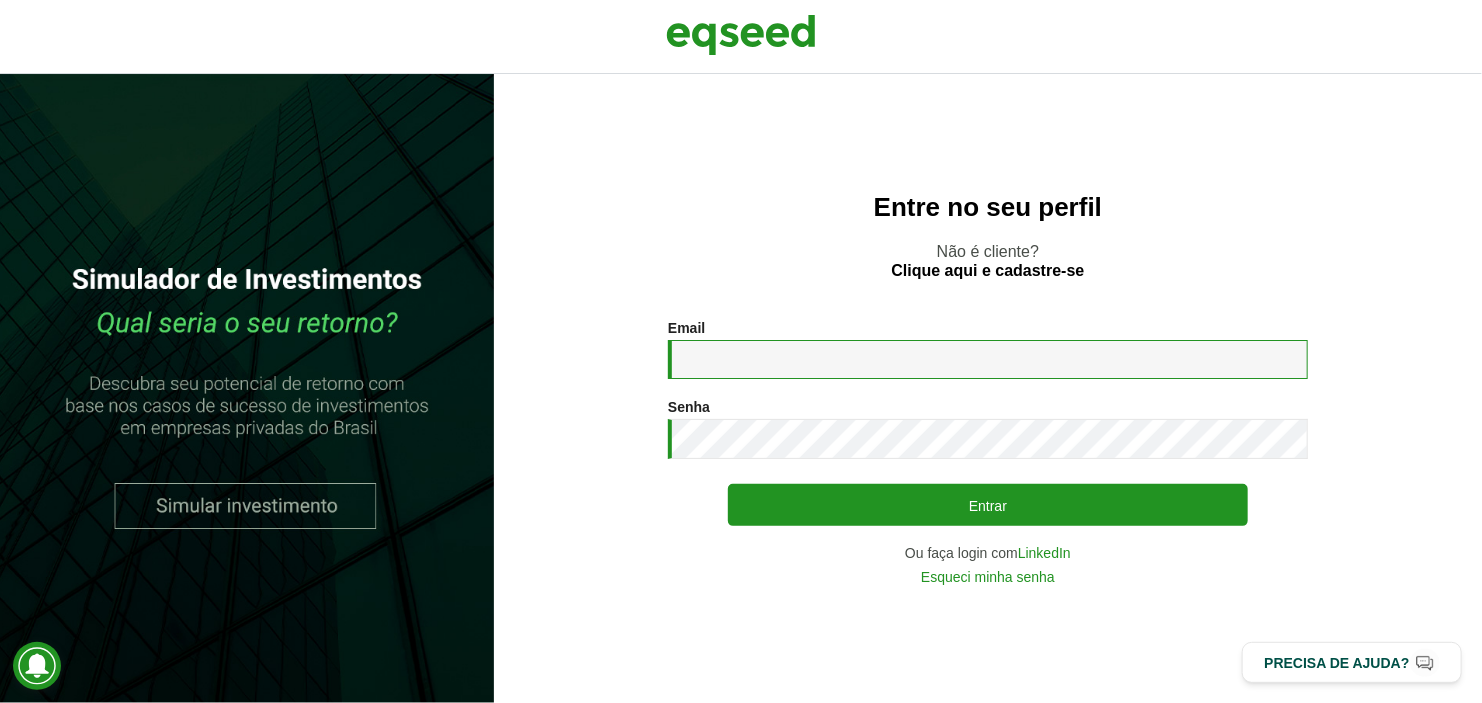 click on "Email  *" at bounding box center (988, 359) 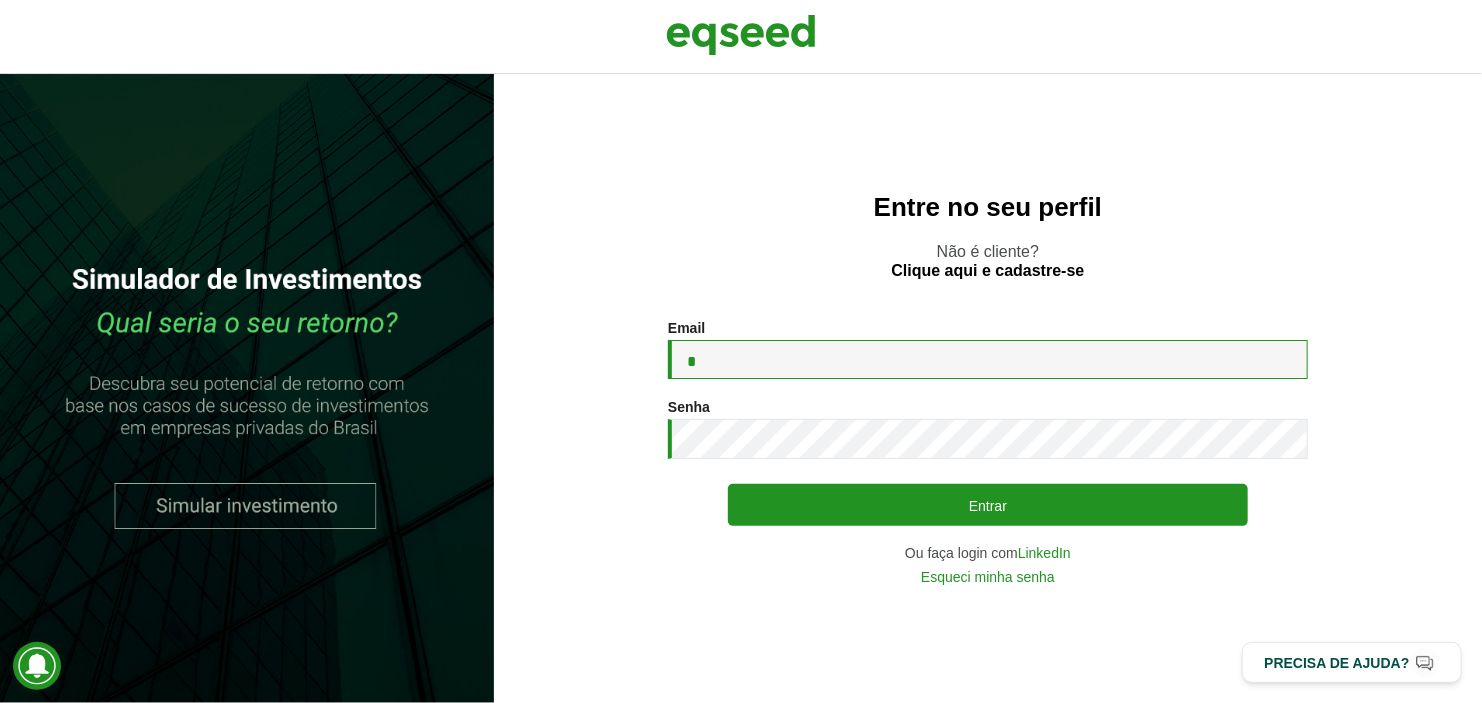 type on "*" 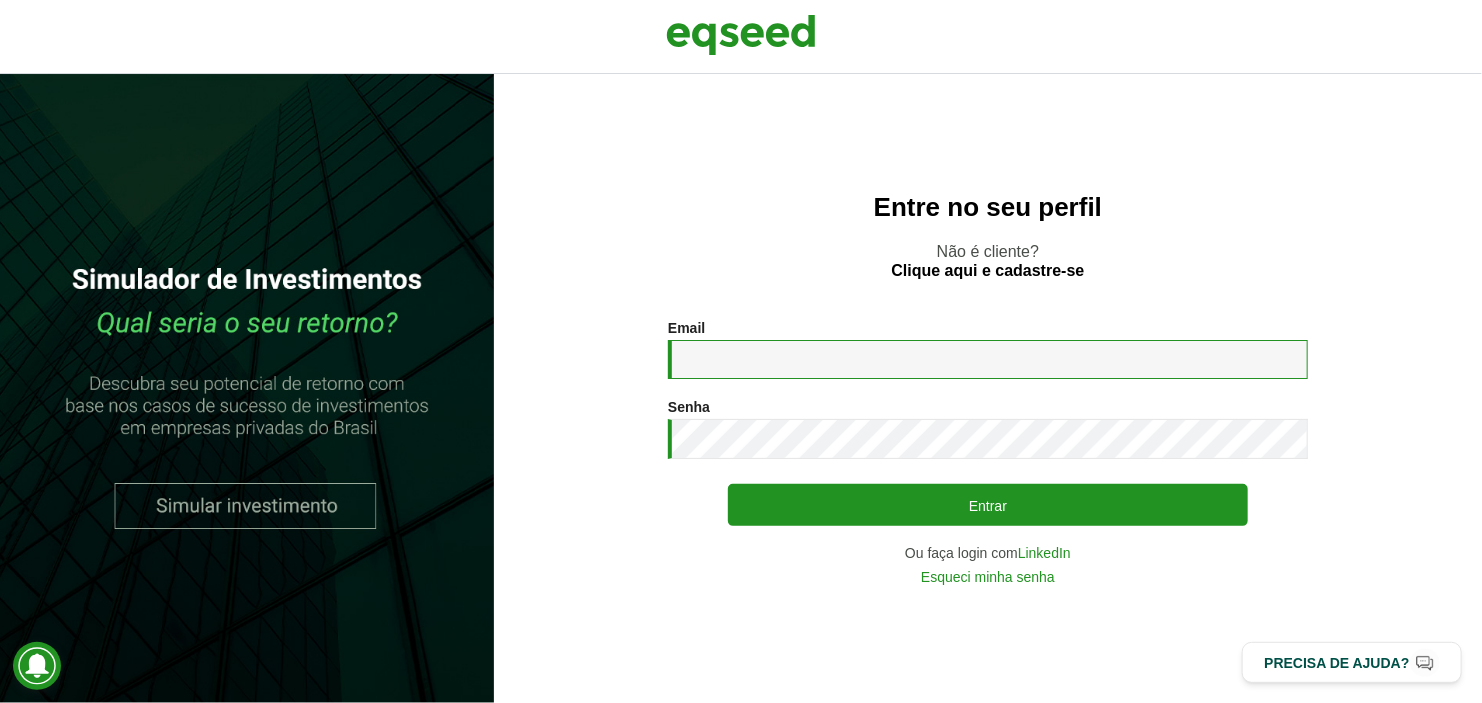 click on "Email  *" at bounding box center [988, 359] 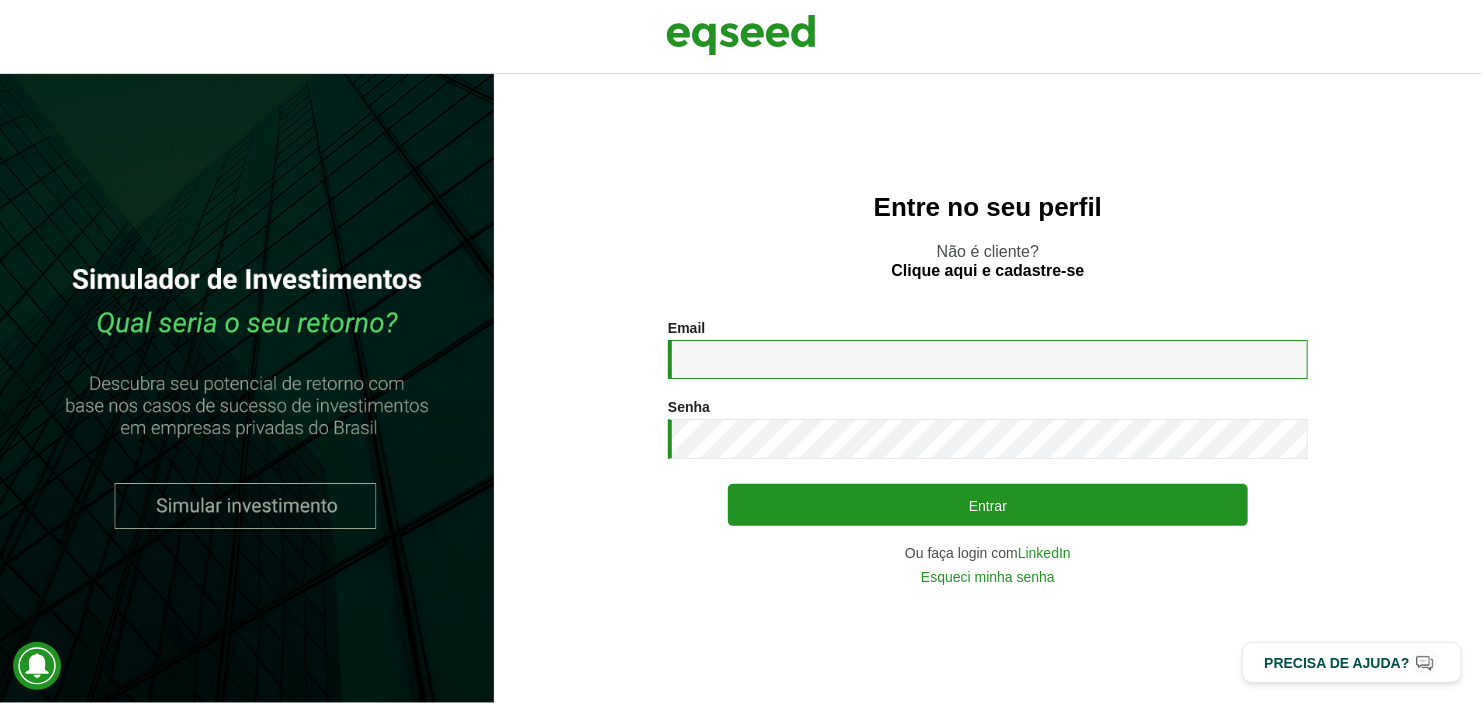 click on "Email  *" at bounding box center (988, 359) 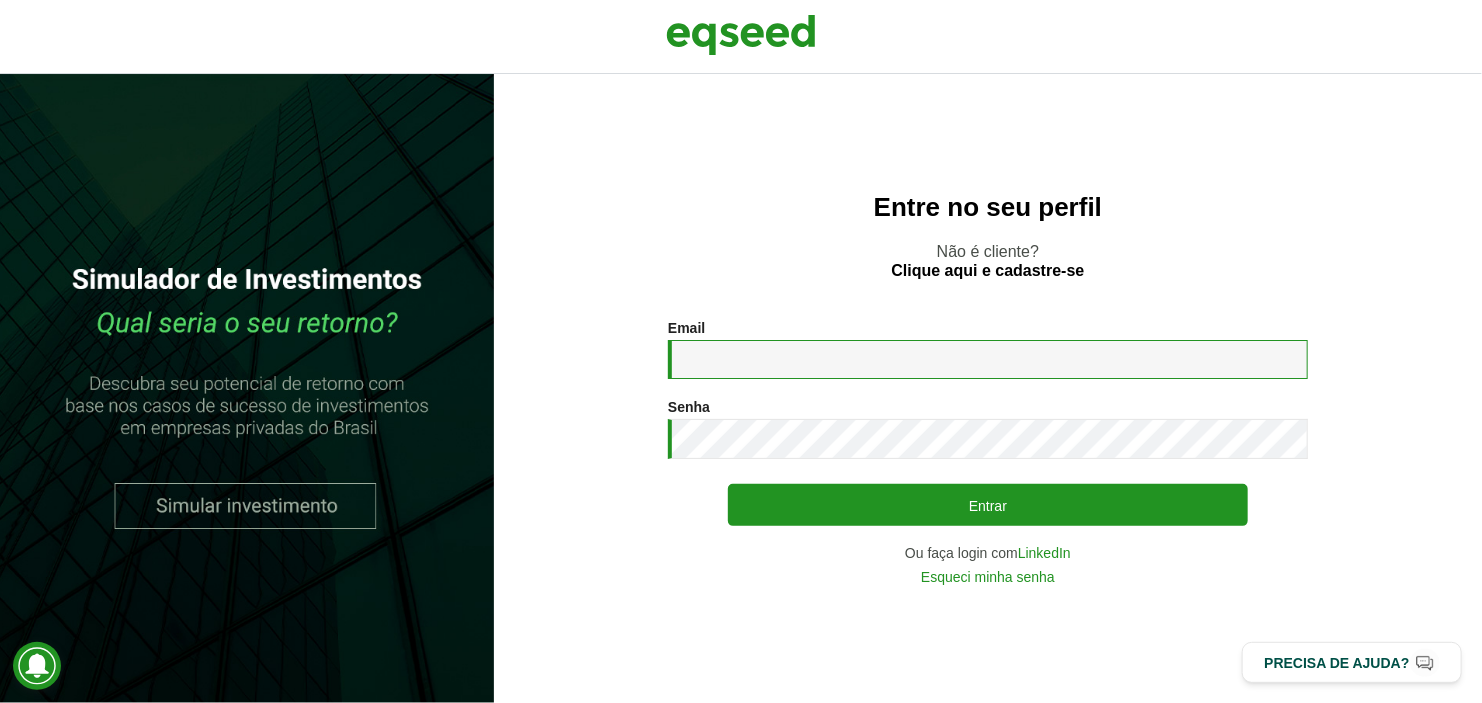 paste on "**********" 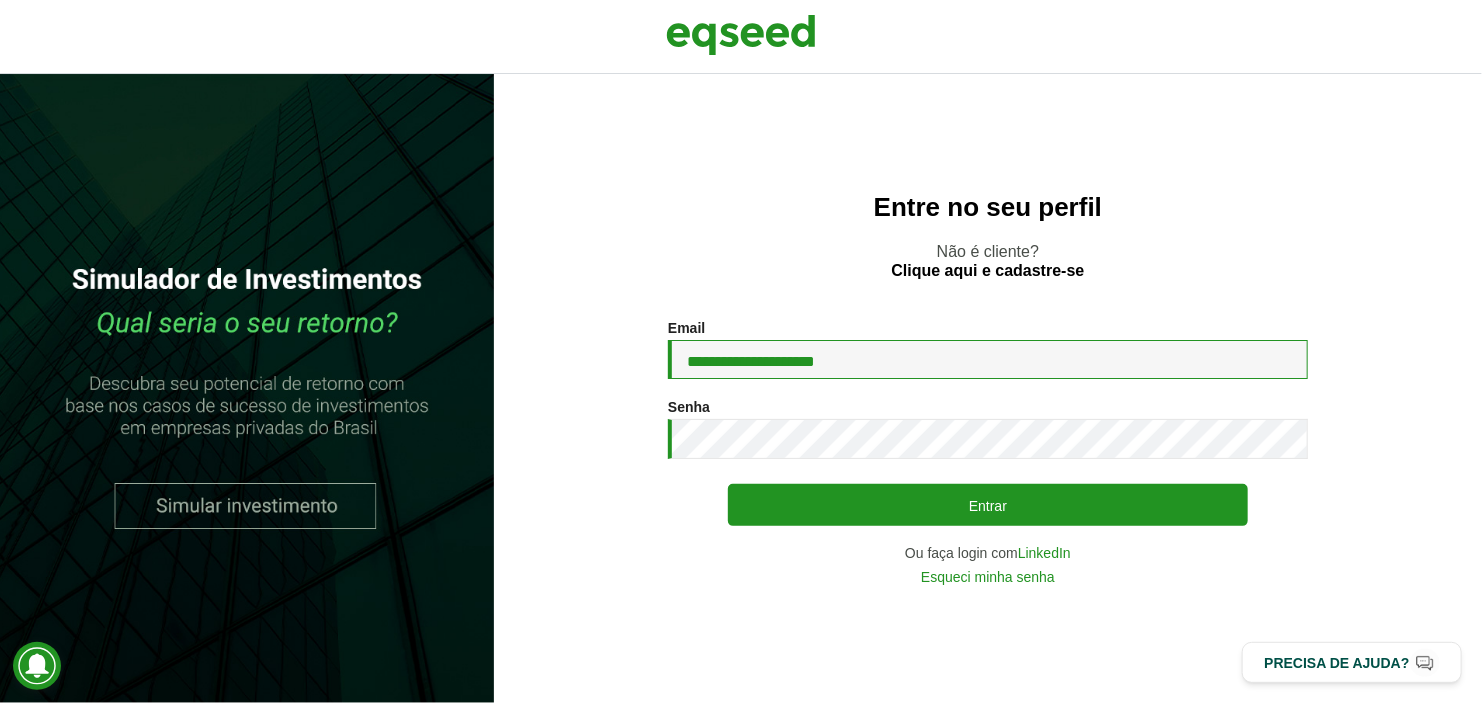 type on "**********" 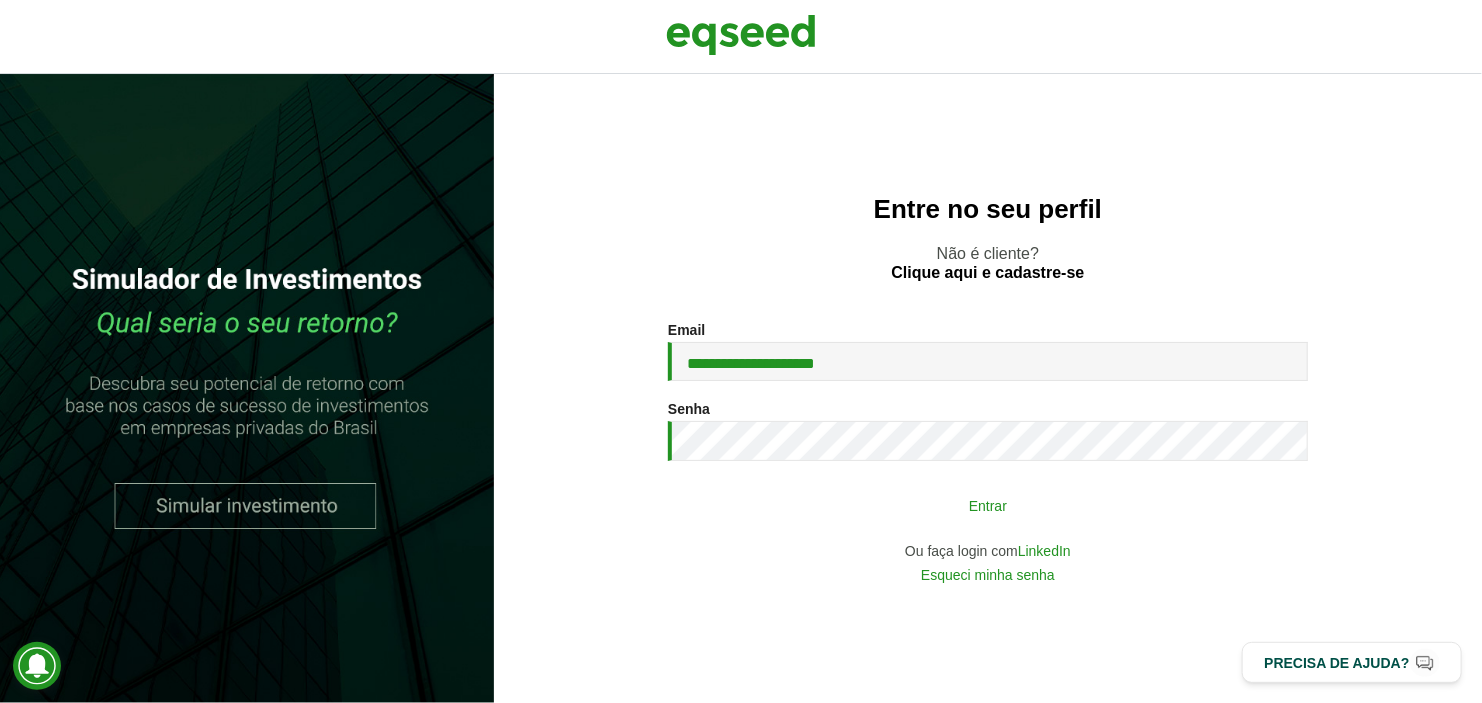 click on "Entrar" at bounding box center (988, 505) 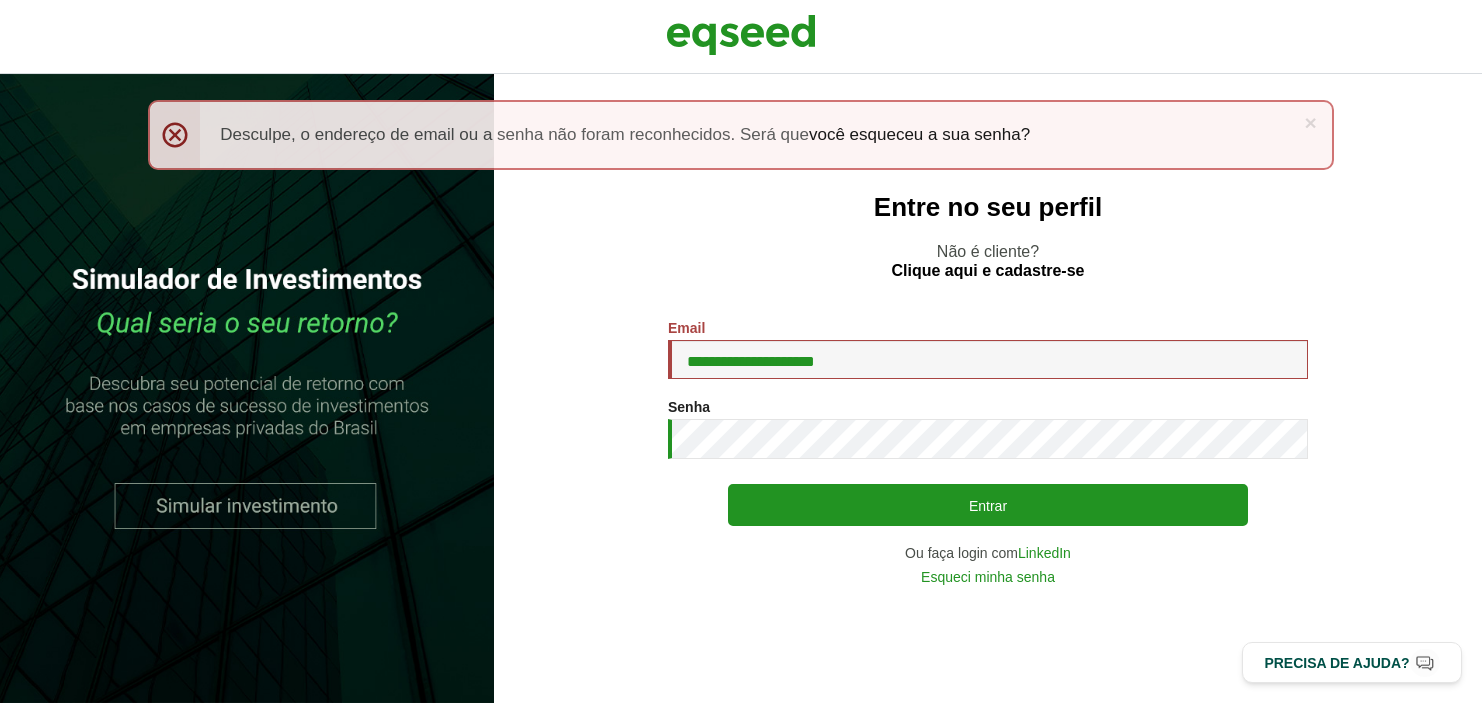 scroll, scrollTop: 0, scrollLeft: 0, axis: both 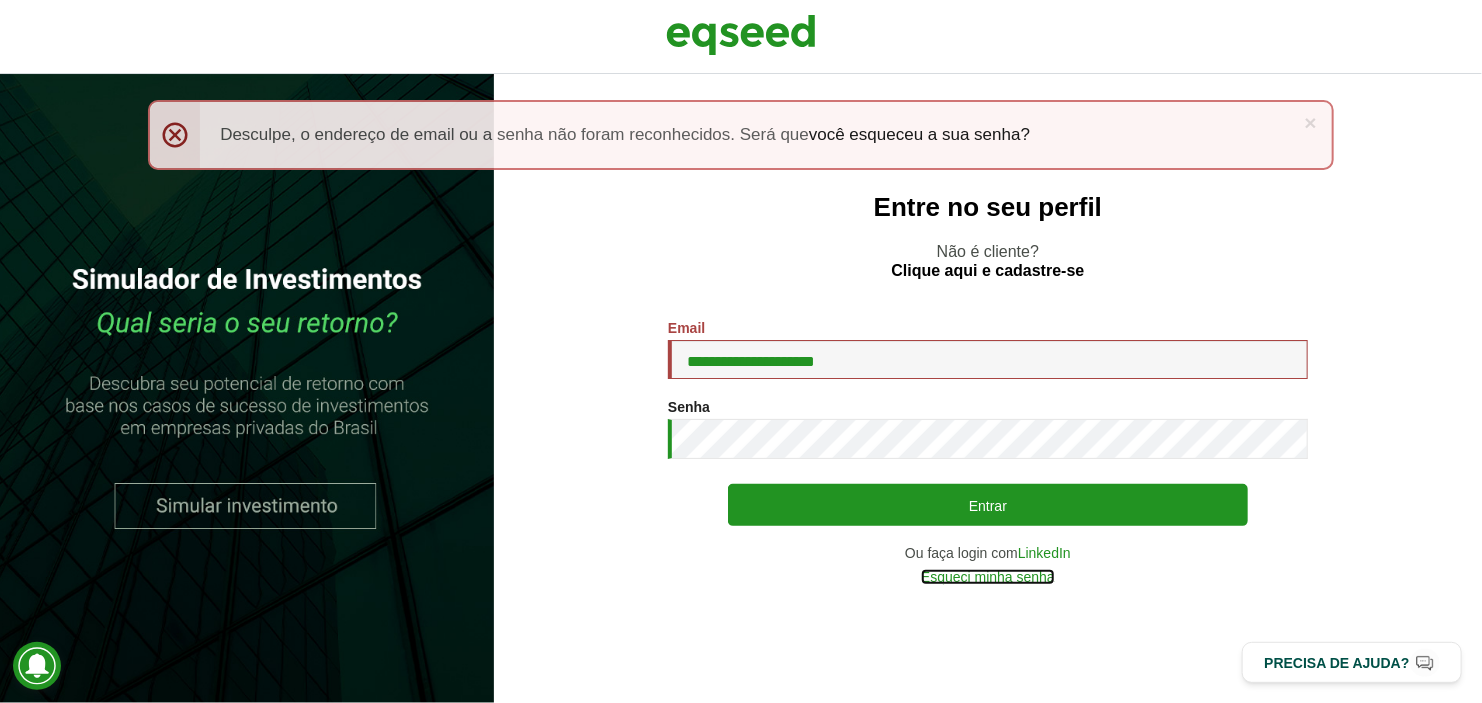 click on "Esqueci minha senha" at bounding box center (988, 577) 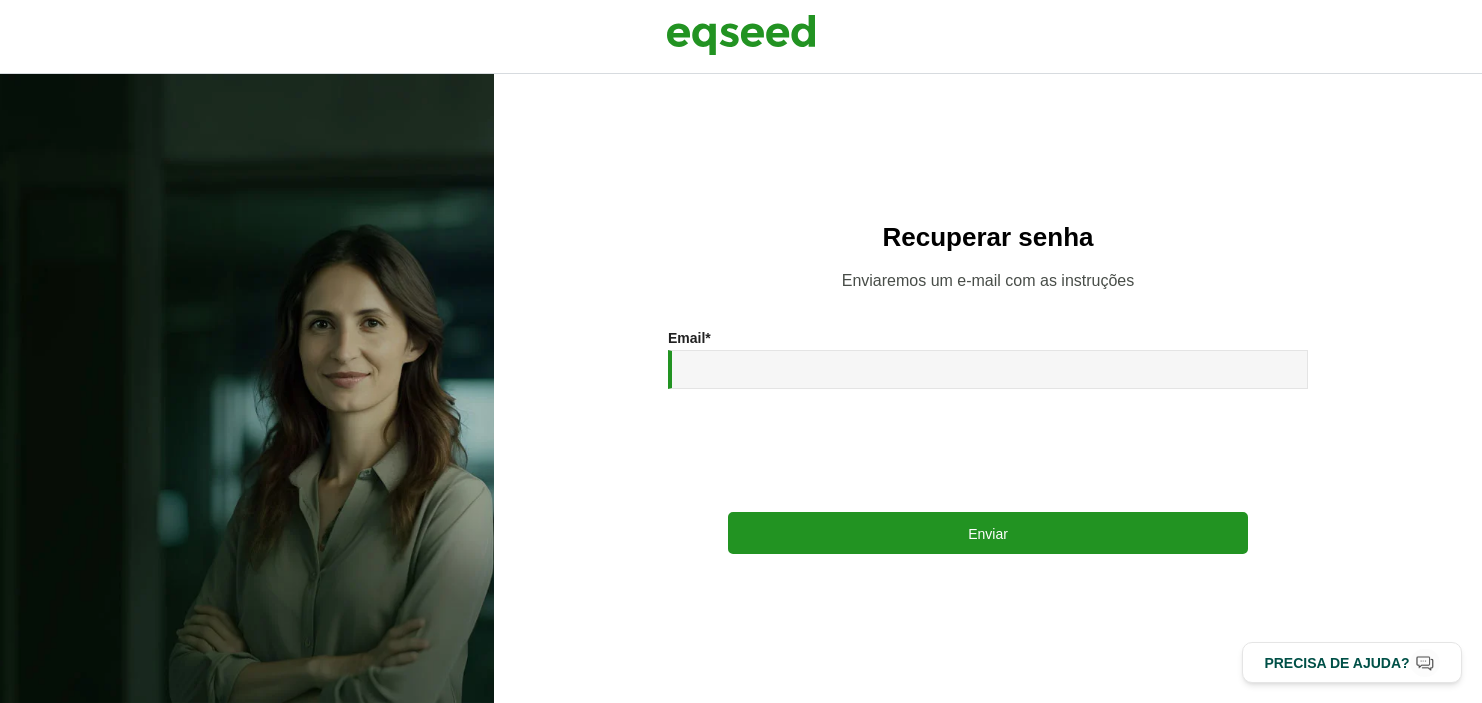 scroll, scrollTop: 0, scrollLeft: 0, axis: both 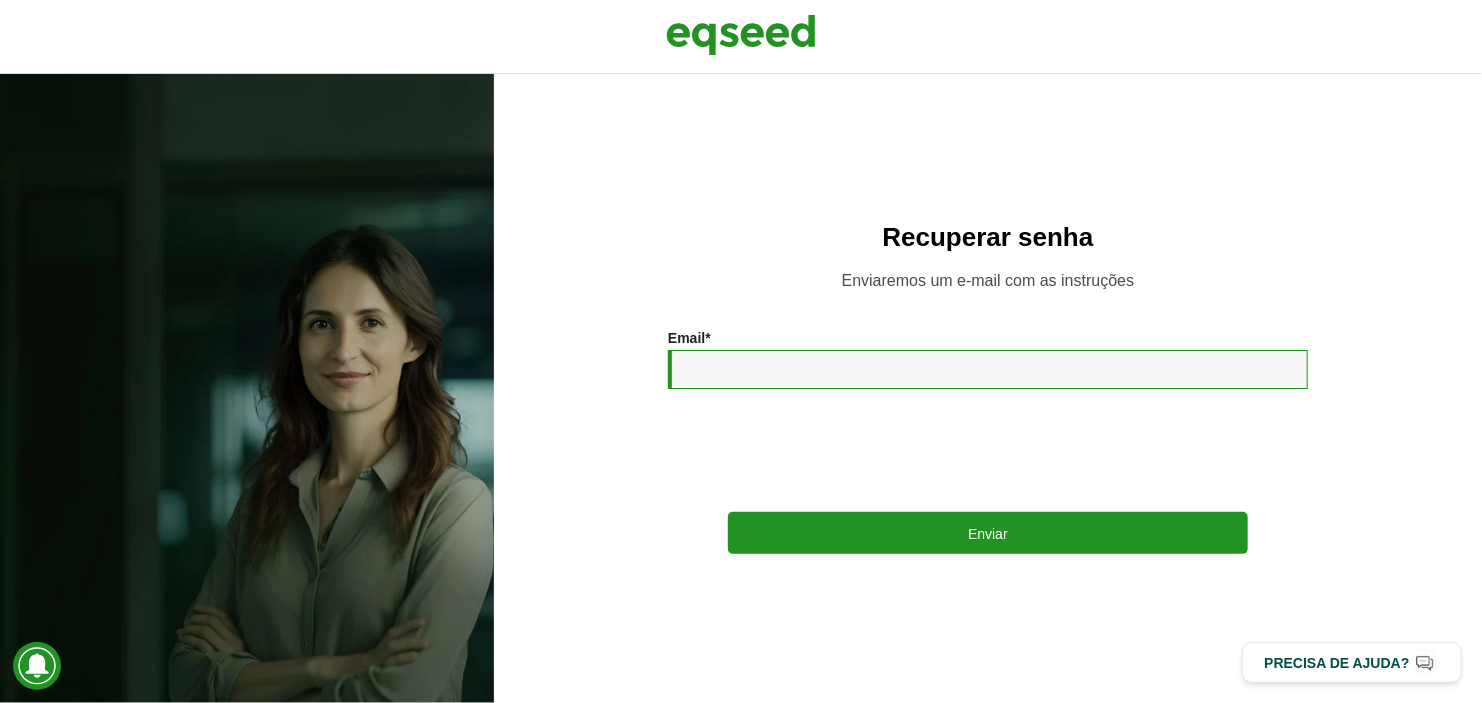 click on "Email  *" at bounding box center [988, 369] 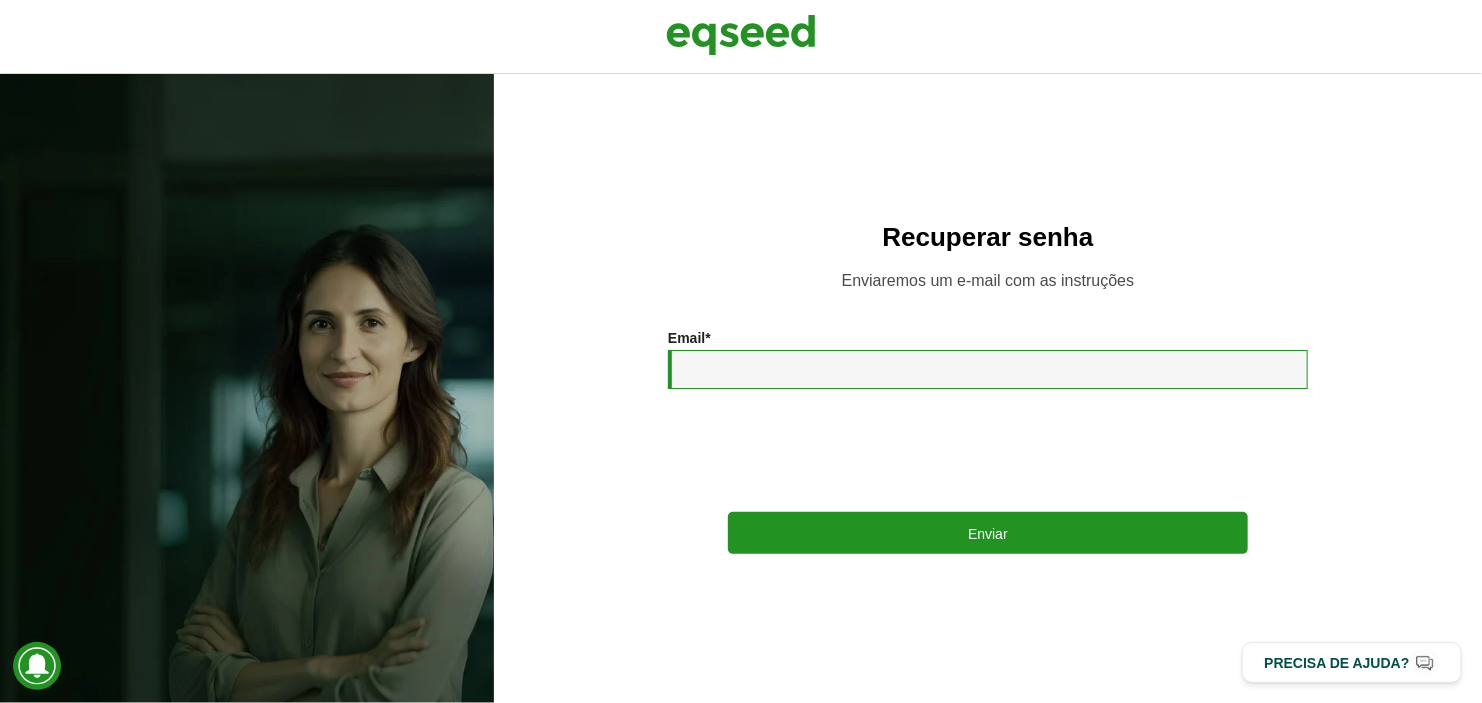 paste on "**********" 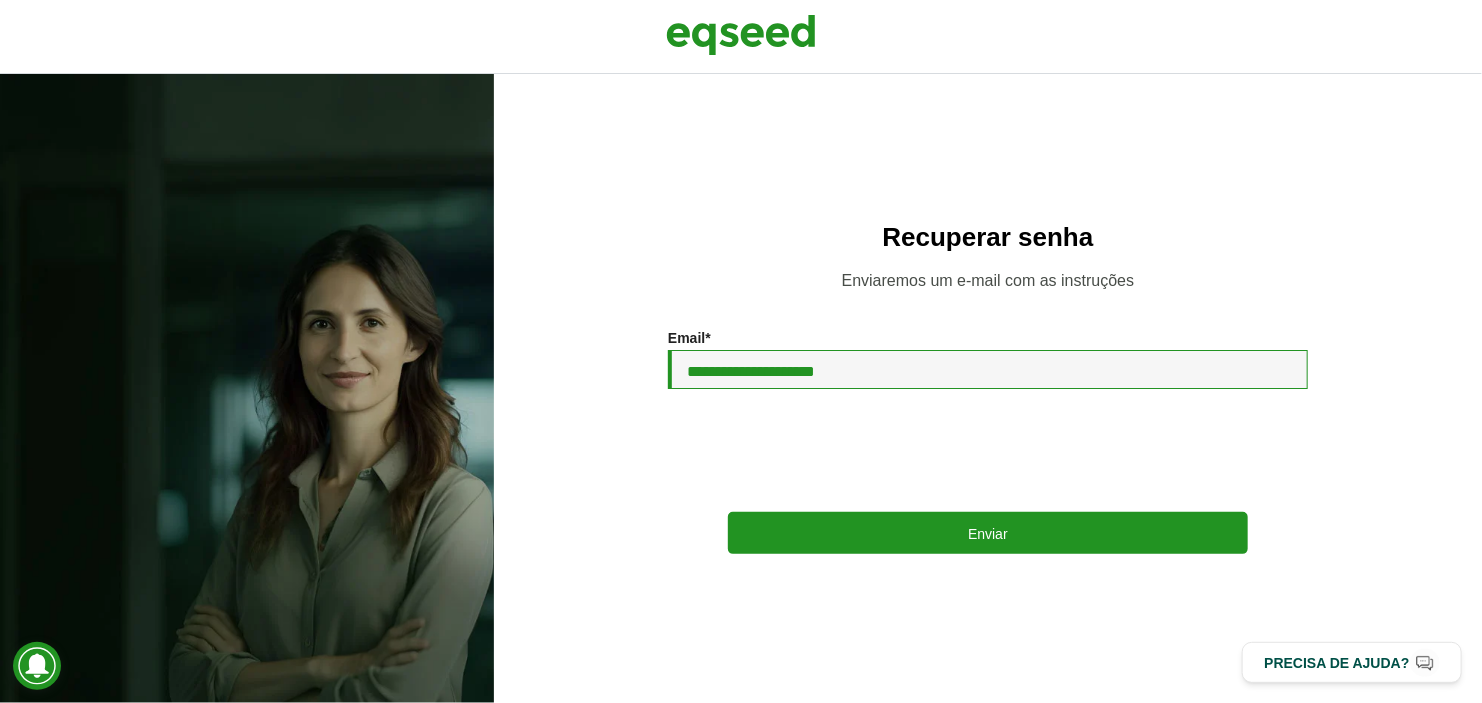 type on "**********" 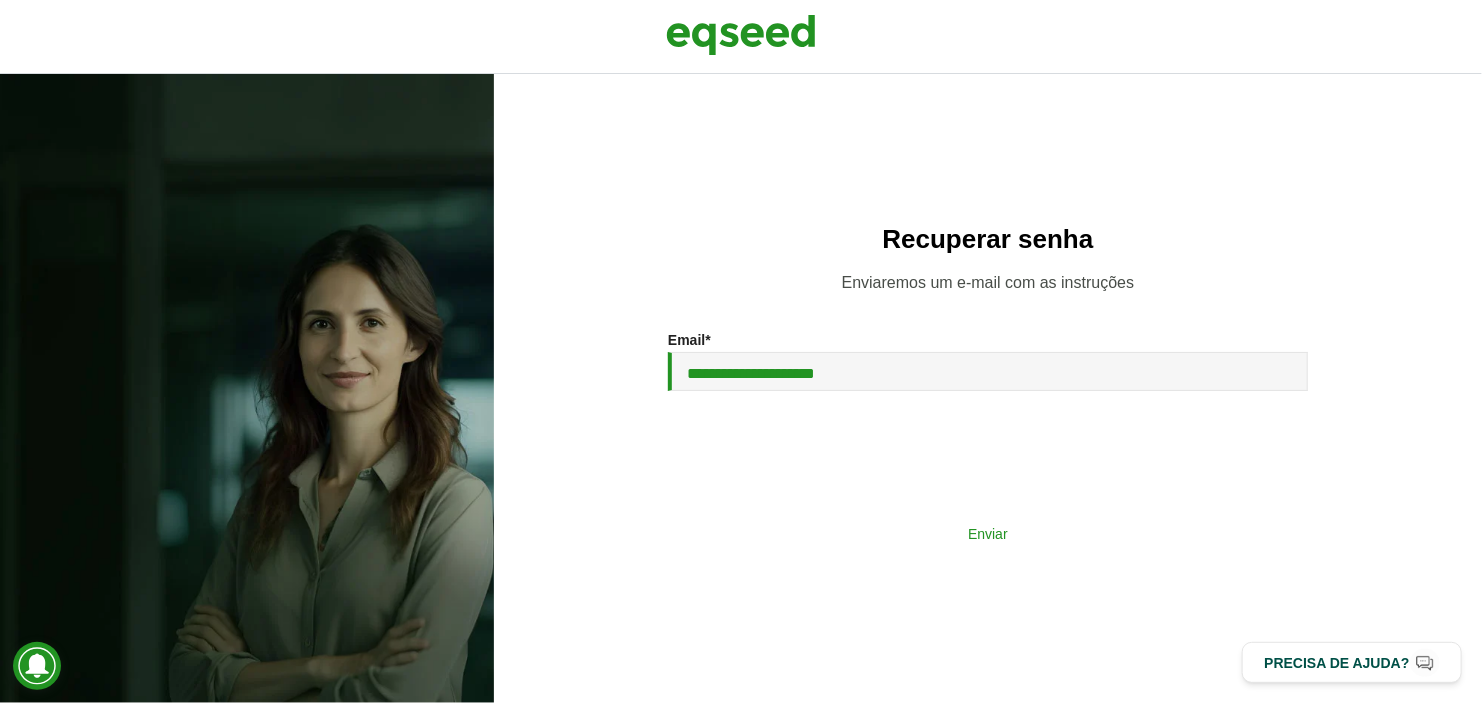 click on "Enviar" at bounding box center [988, 533] 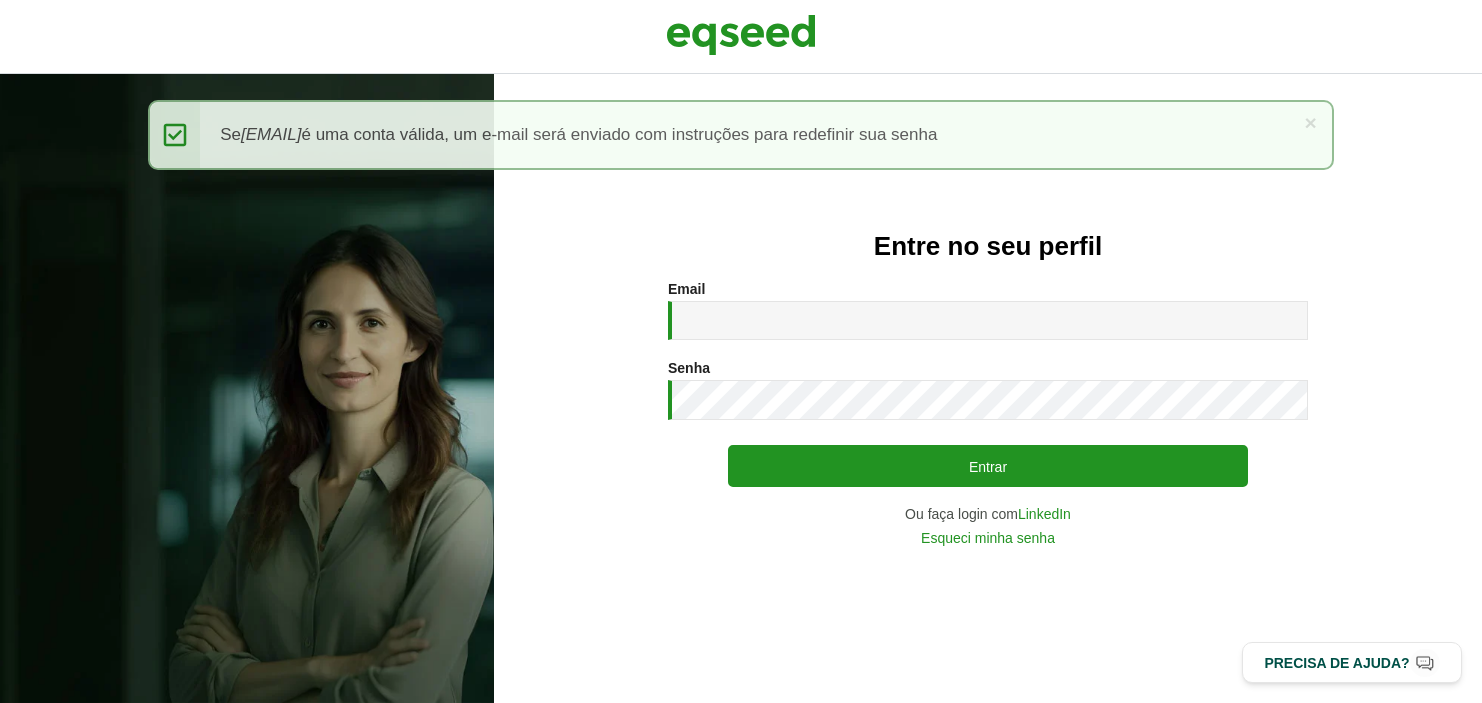 scroll, scrollTop: 0, scrollLeft: 0, axis: both 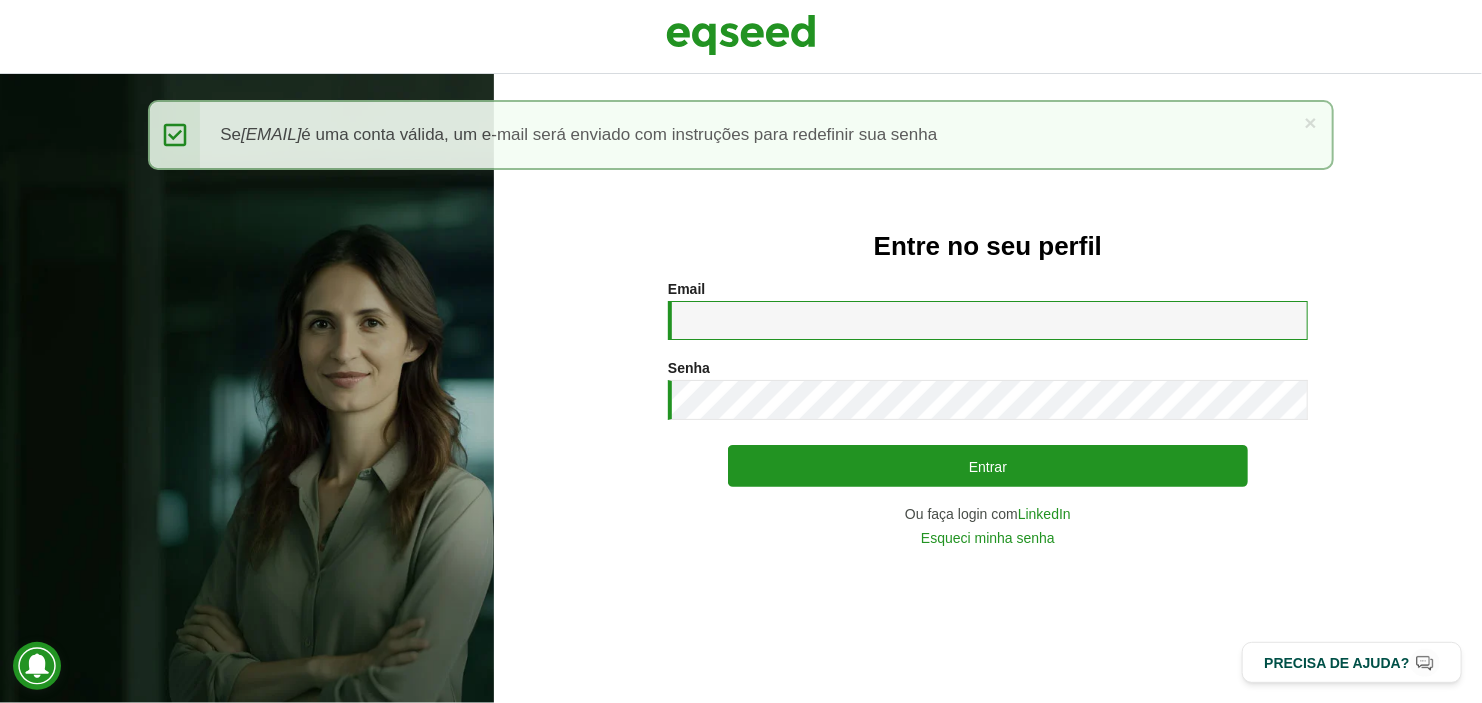 click on "Email  *" at bounding box center [988, 320] 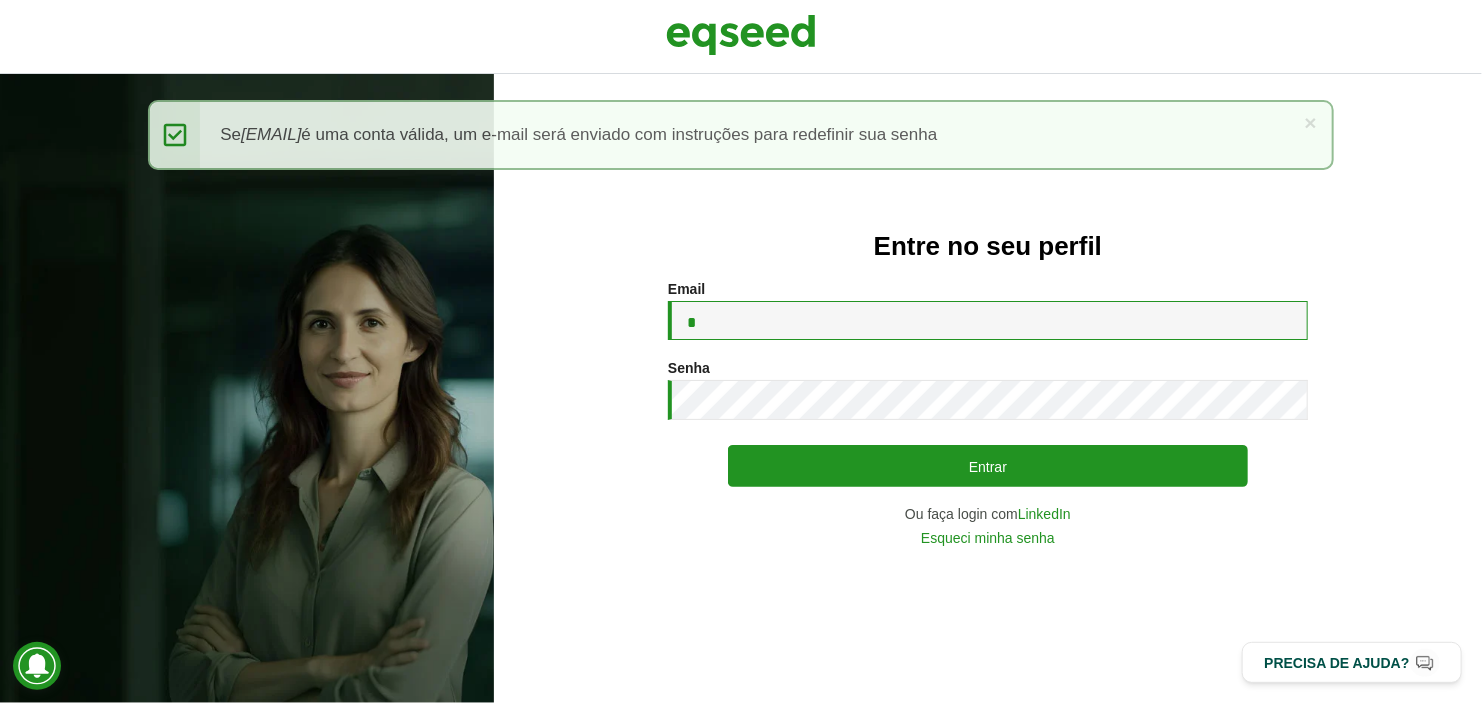 type on "**********" 